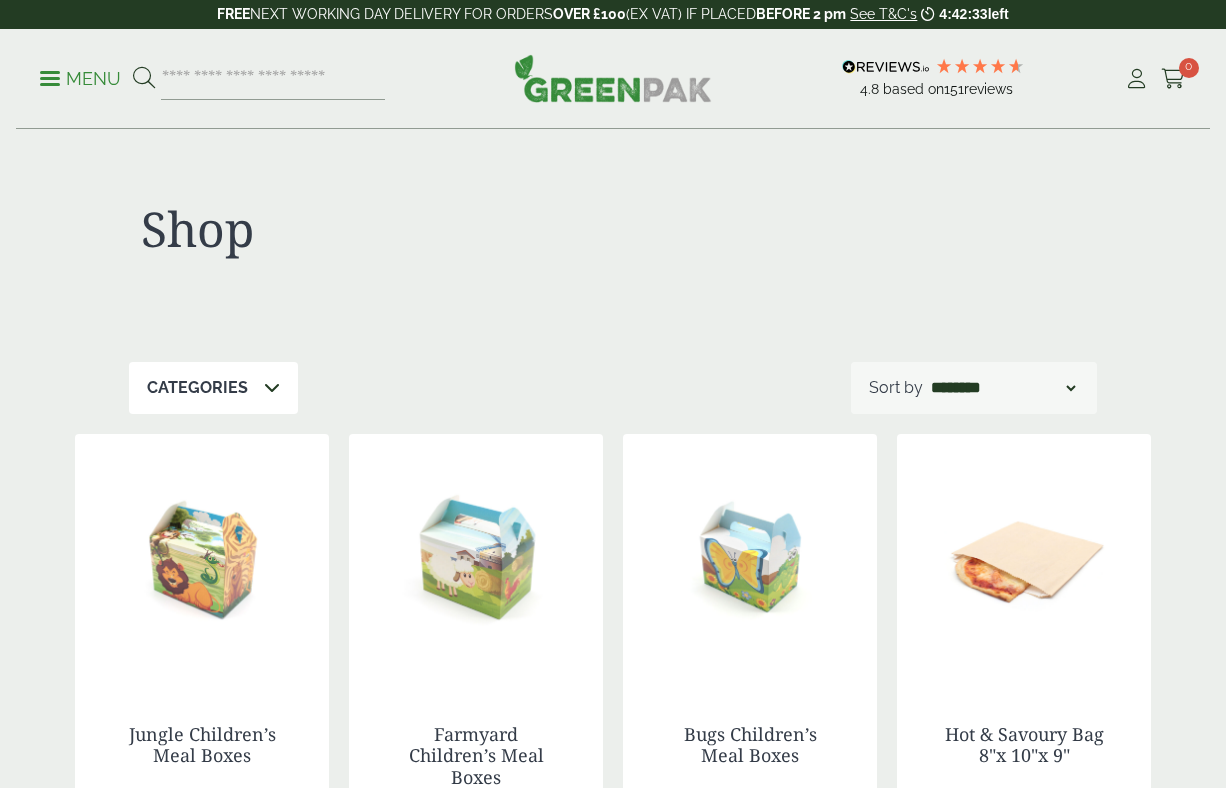 scroll, scrollTop: 0, scrollLeft: 0, axis: both 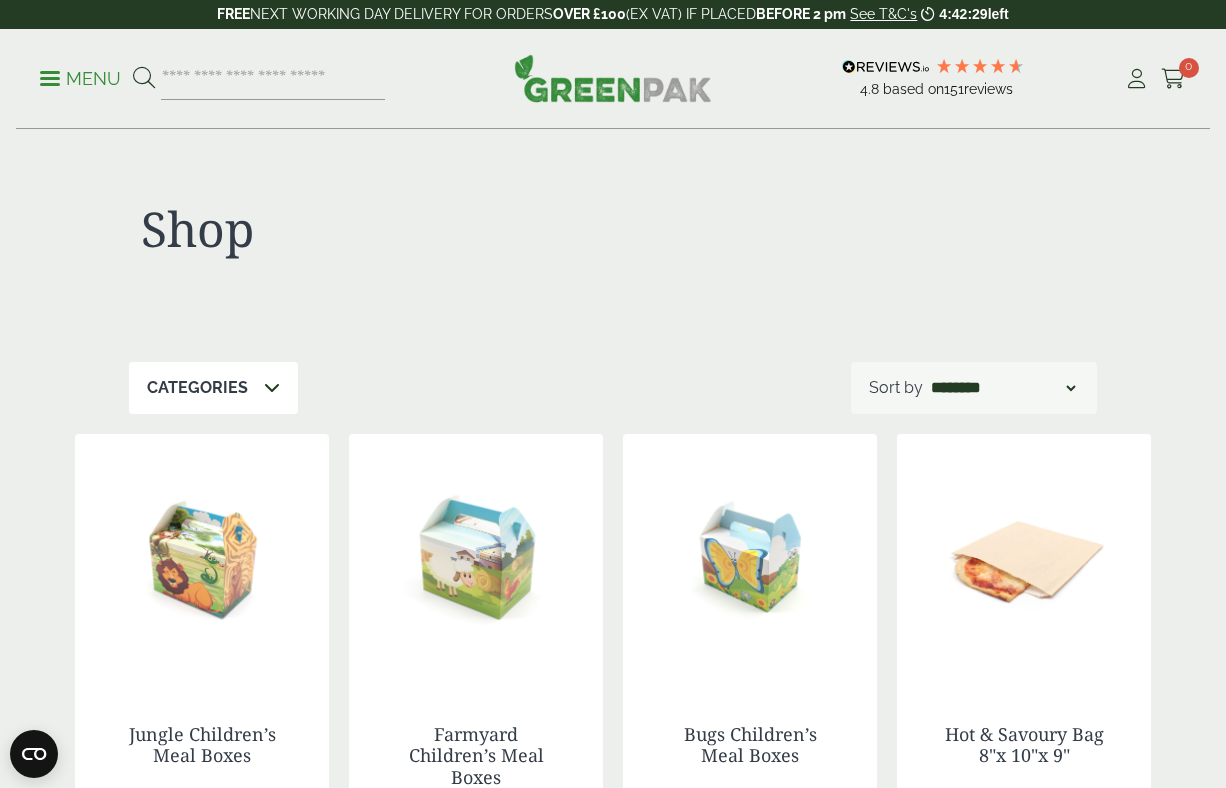 click on "Menu" at bounding box center [80, 79] 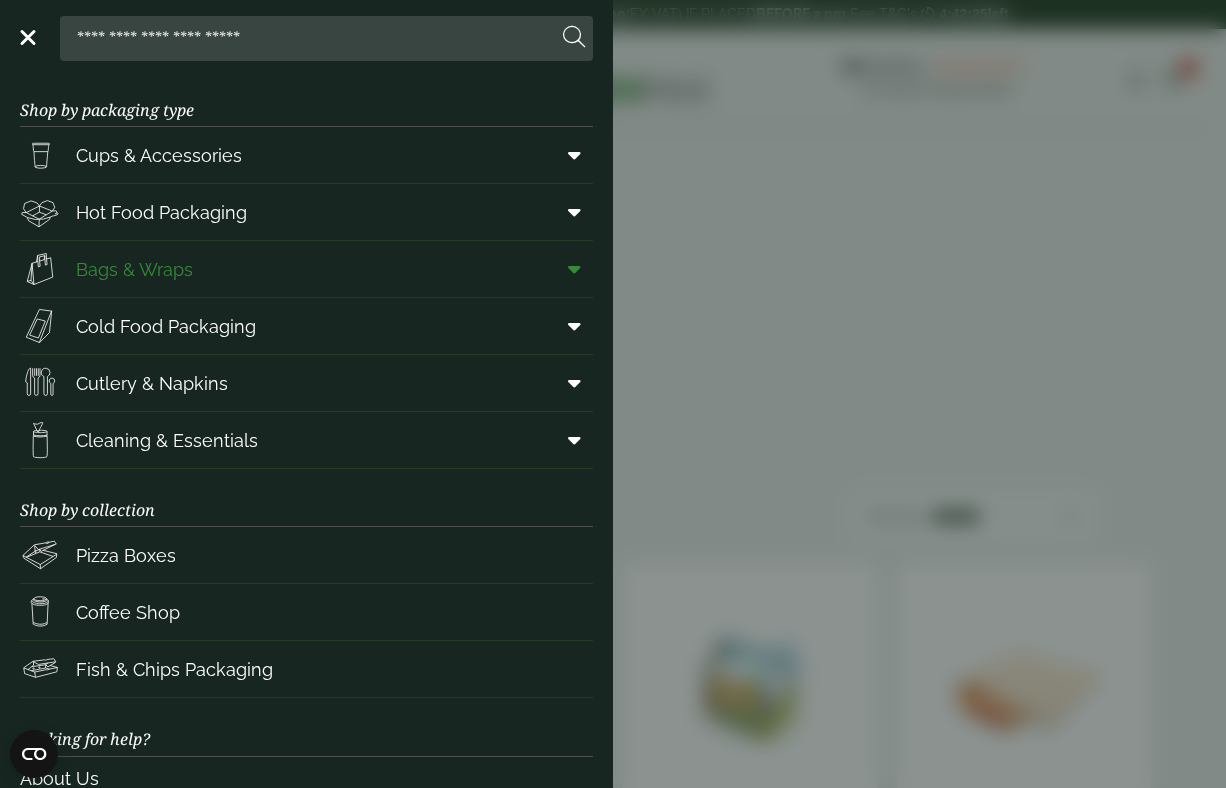 click on "Bags & Wraps" at bounding box center [134, 269] 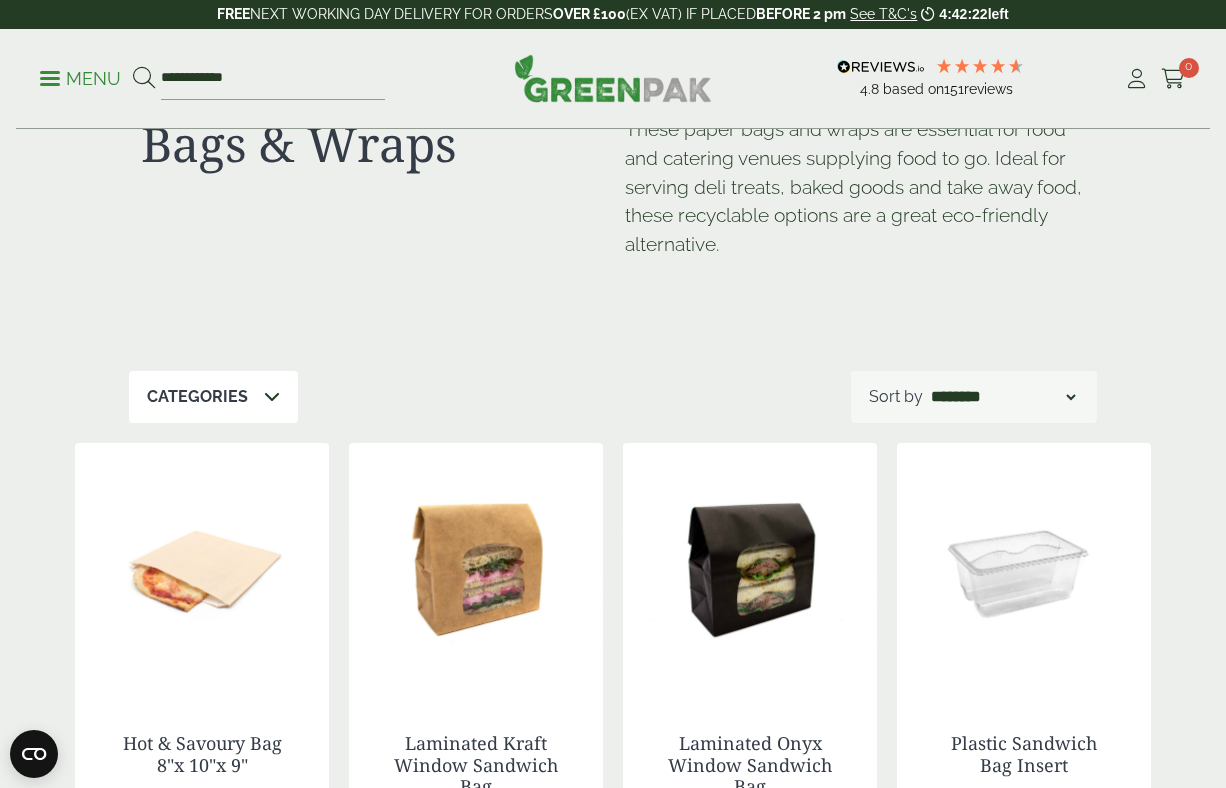 scroll, scrollTop: 88, scrollLeft: 0, axis: vertical 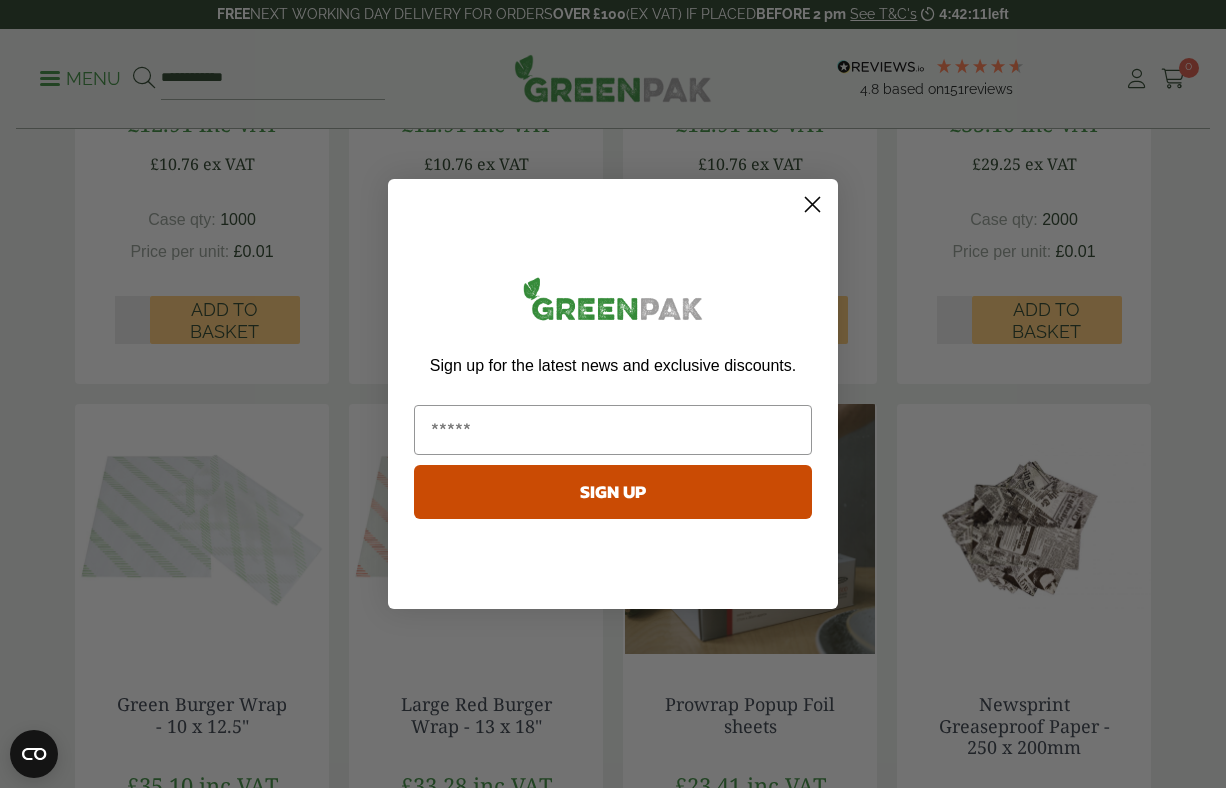 click 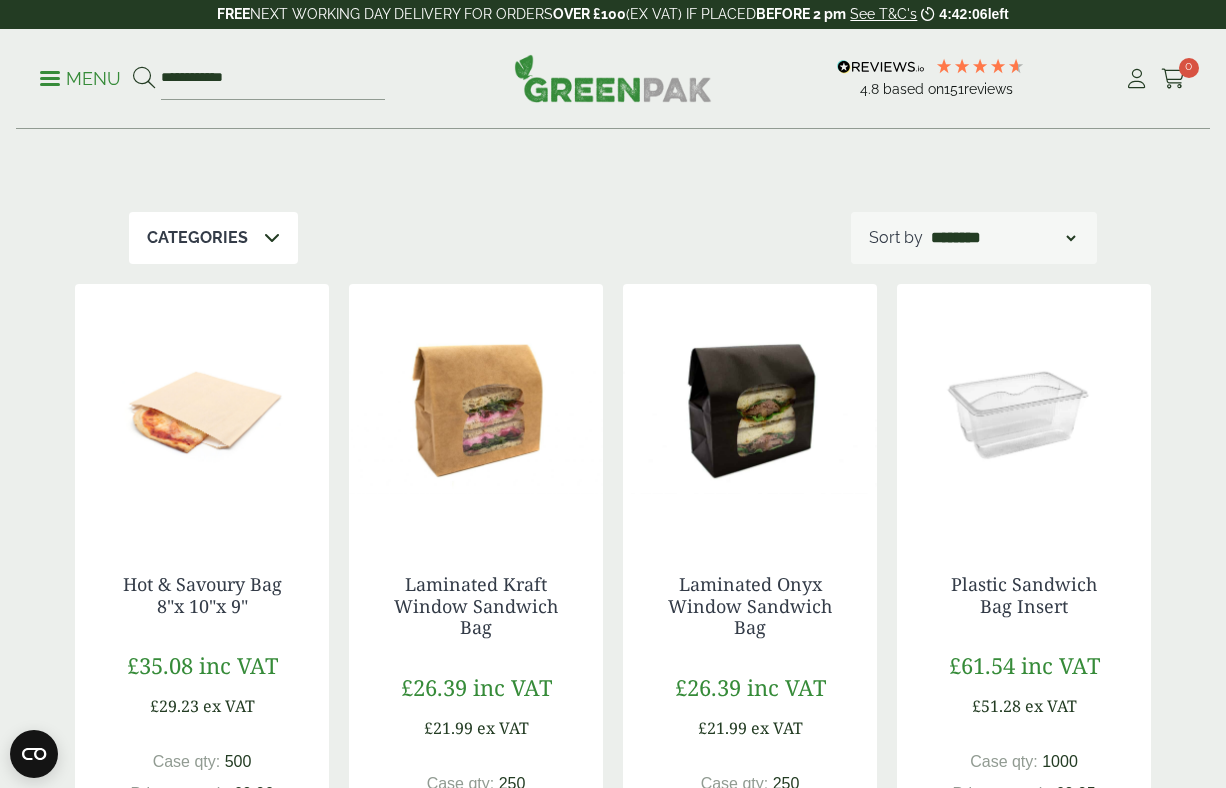 scroll, scrollTop: 290, scrollLeft: 0, axis: vertical 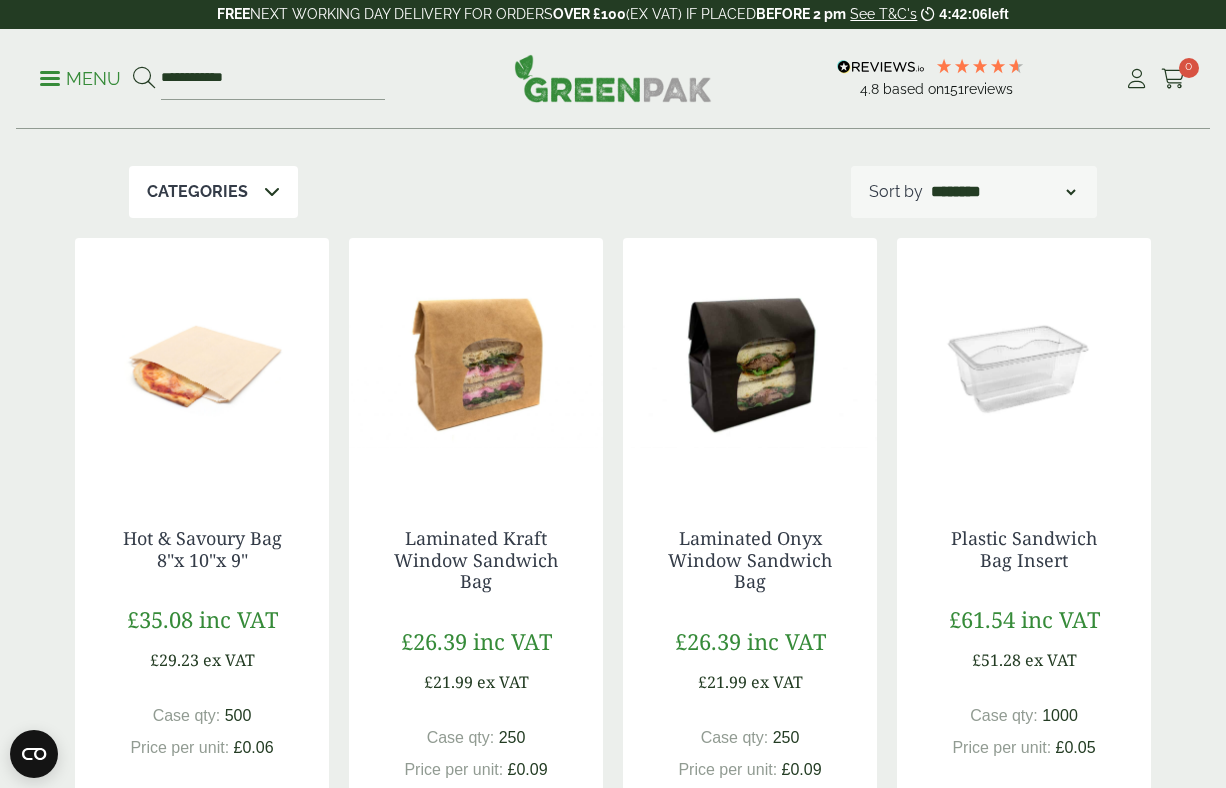 click at bounding box center (202, 363) 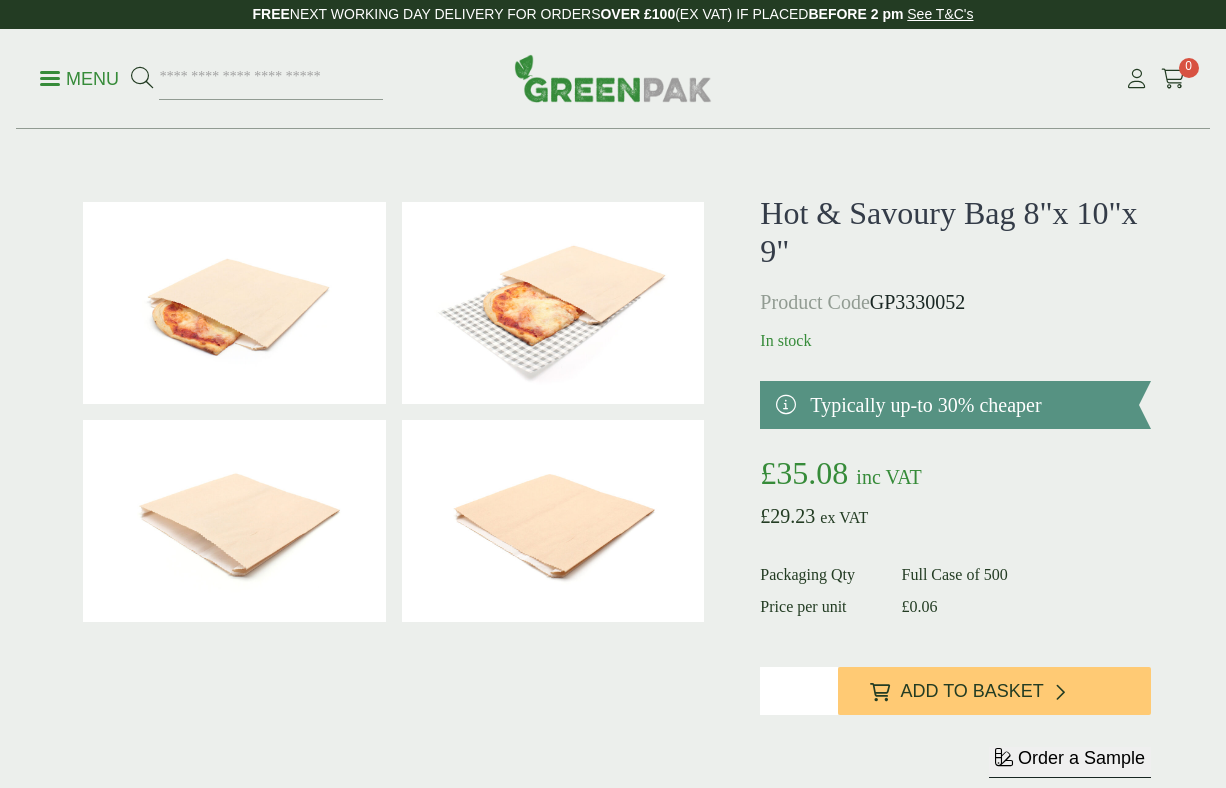 scroll, scrollTop: 0, scrollLeft: 0, axis: both 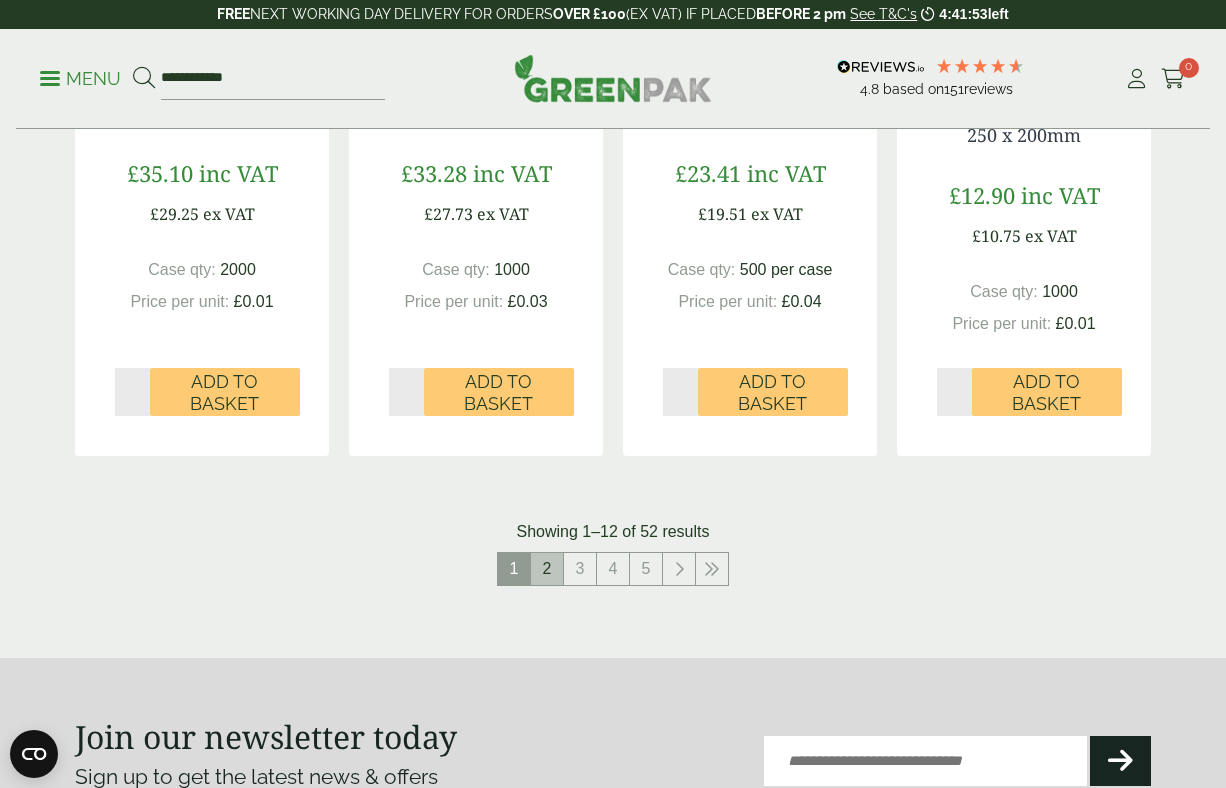 click on "2" at bounding box center (547, 569) 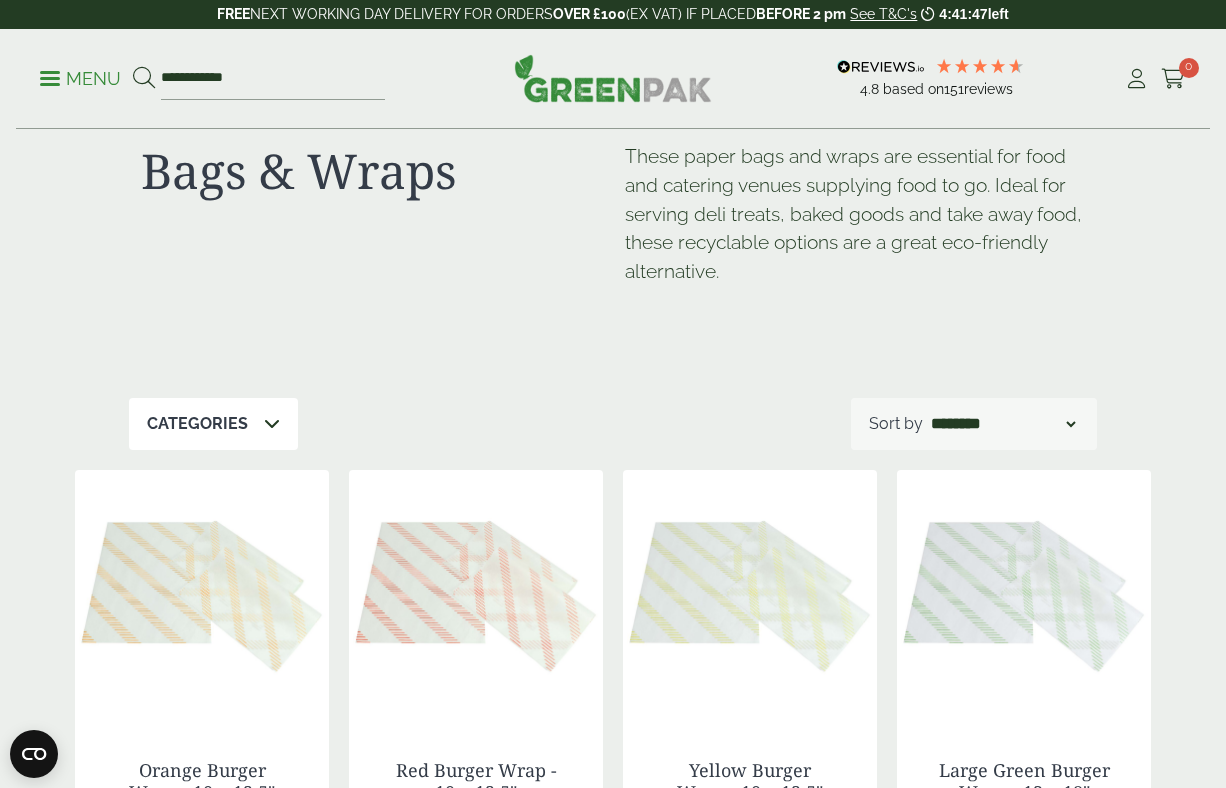 scroll, scrollTop: 0, scrollLeft: 0, axis: both 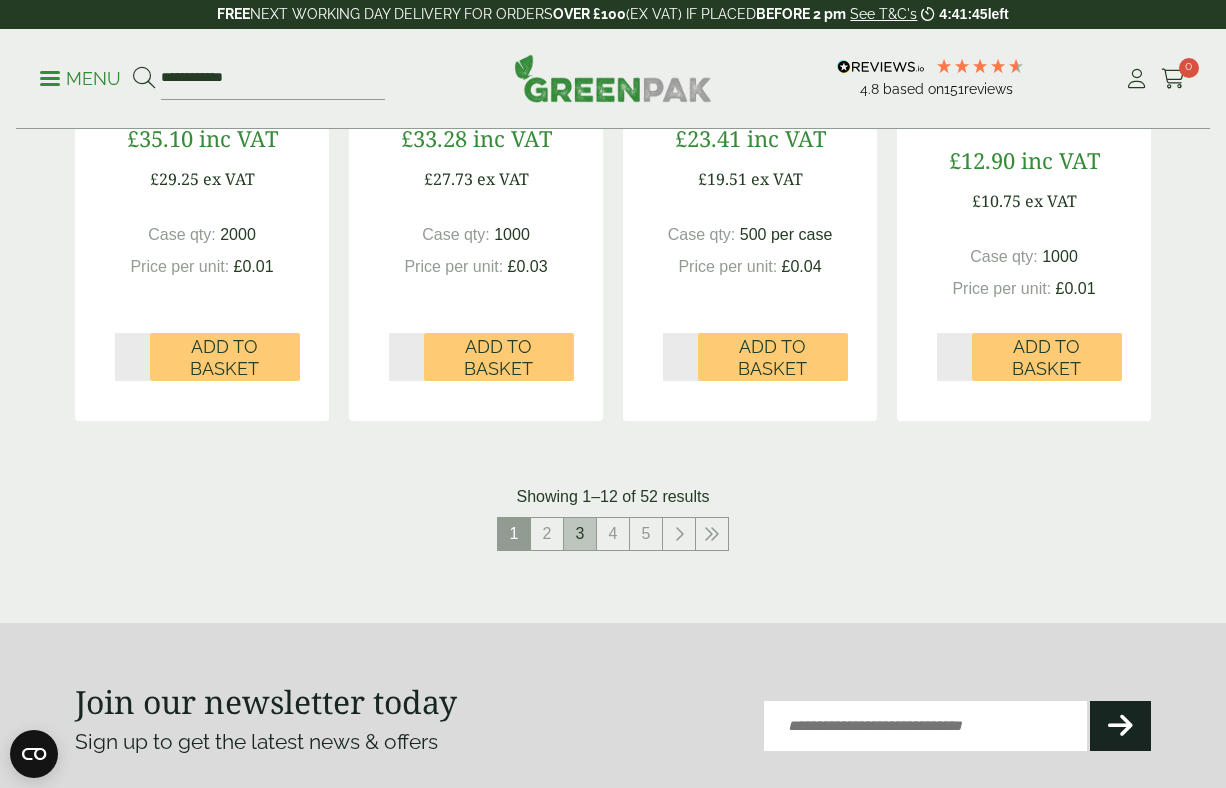 click on "3" at bounding box center [580, 534] 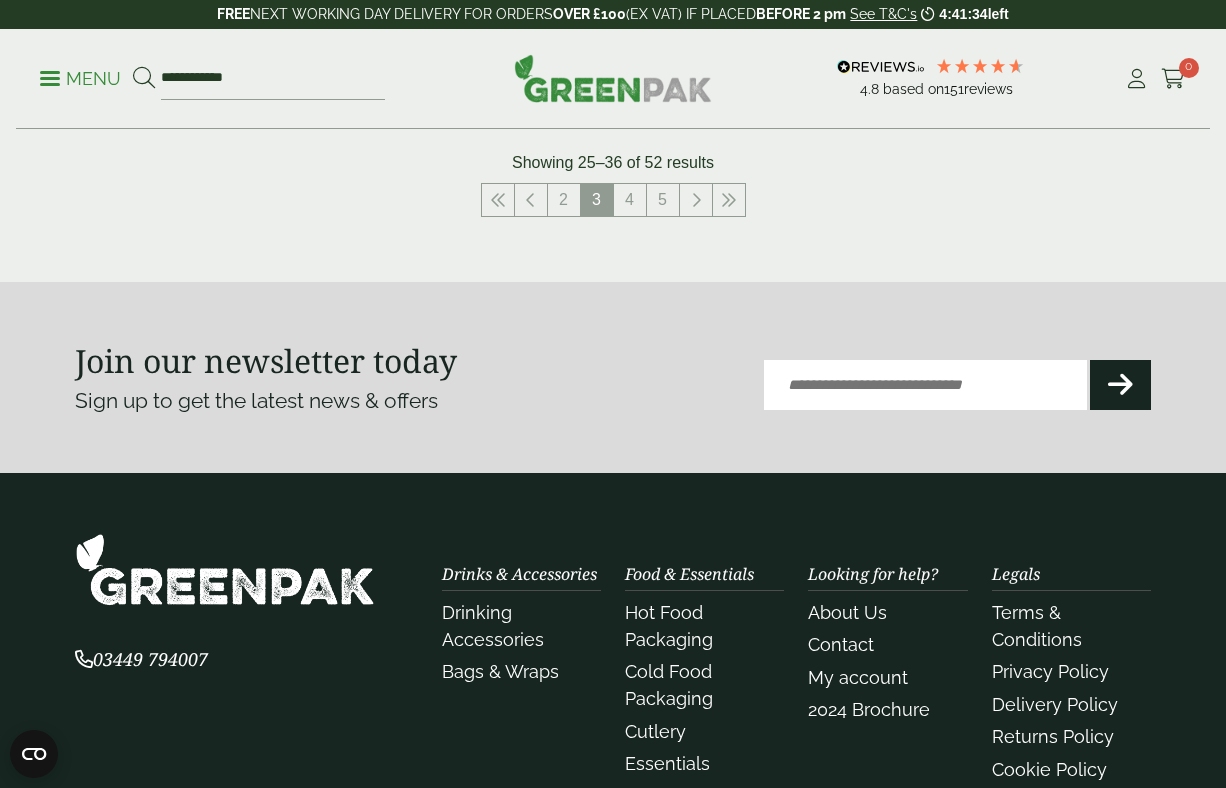scroll, scrollTop: 2460, scrollLeft: 0, axis: vertical 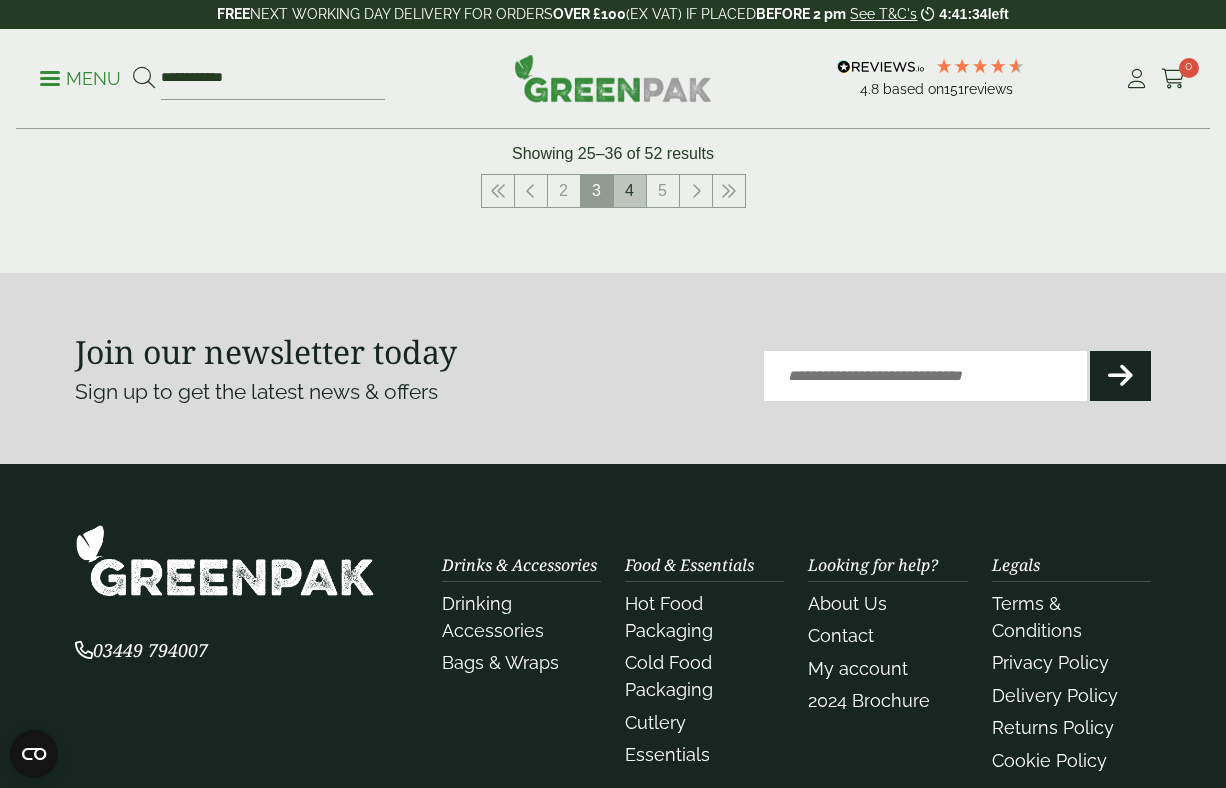 click on "4" at bounding box center [630, 191] 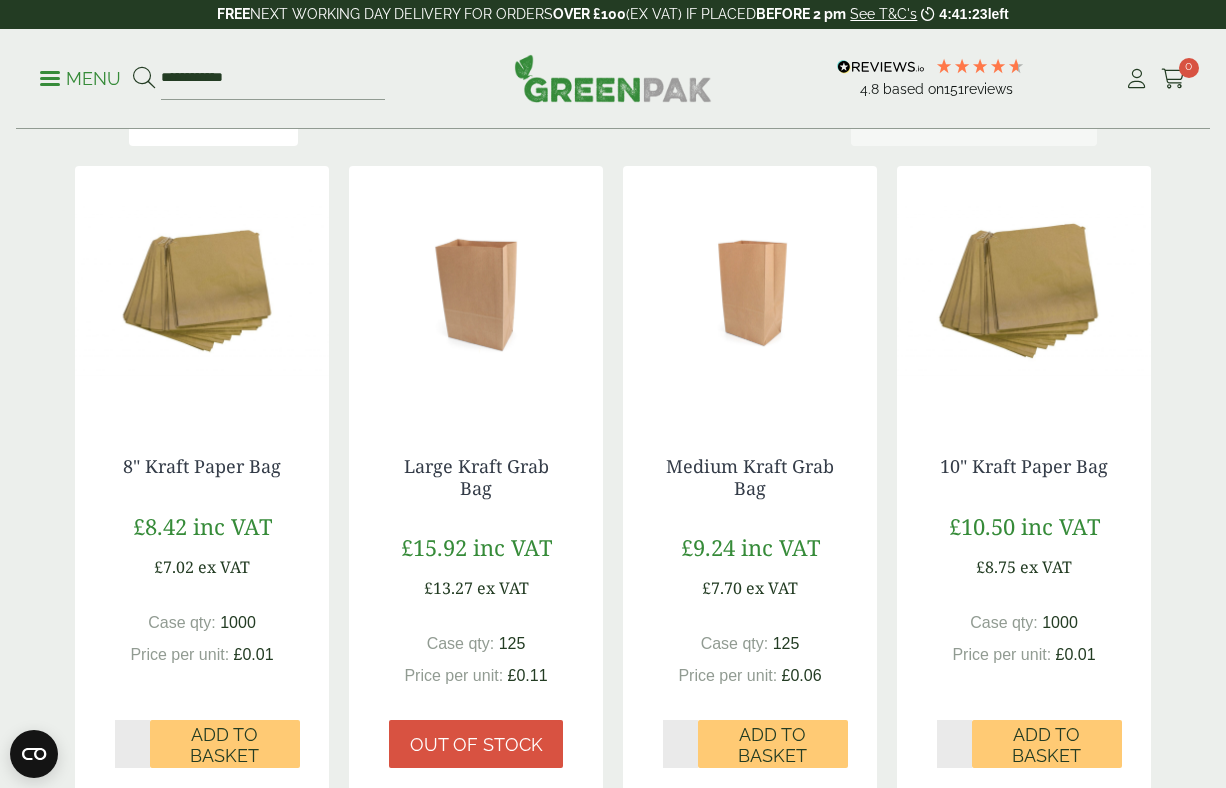 scroll, scrollTop: 358, scrollLeft: 0, axis: vertical 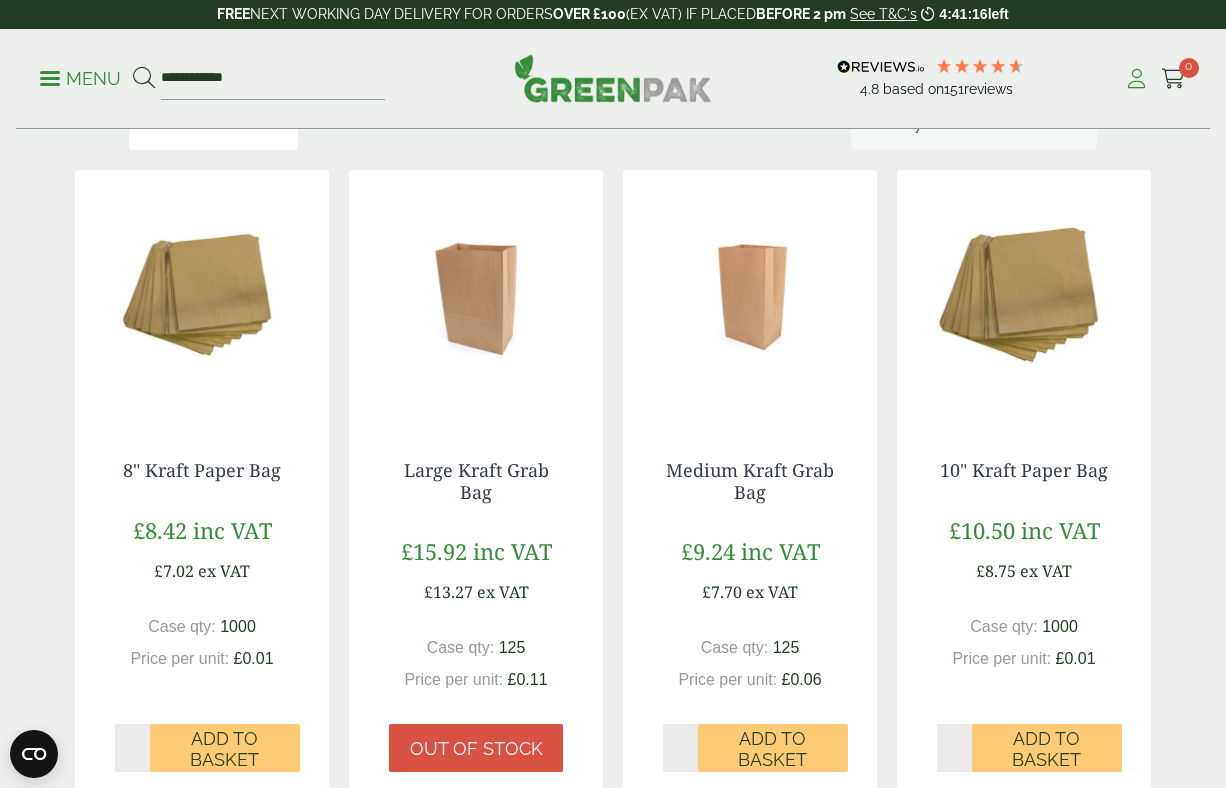 click at bounding box center (1136, 79) 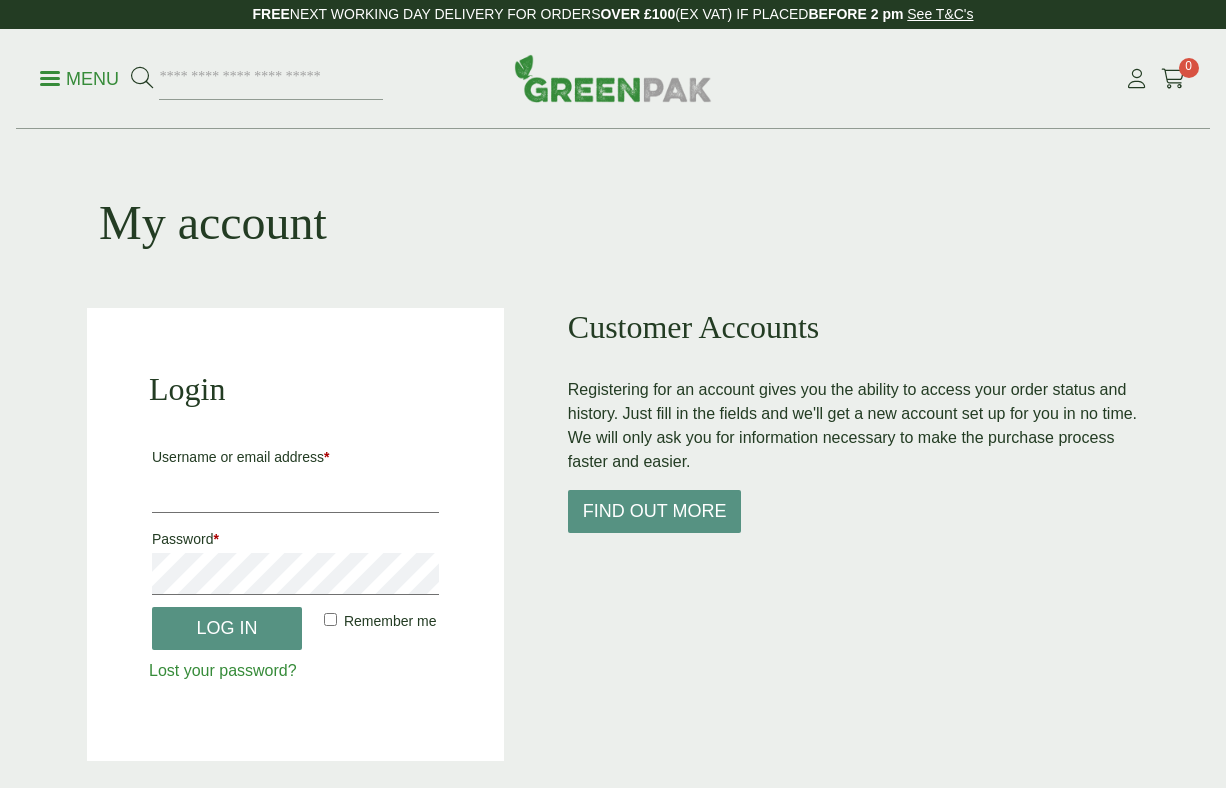 scroll, scrollTop: 0, scrollLeft: 0, axis: both 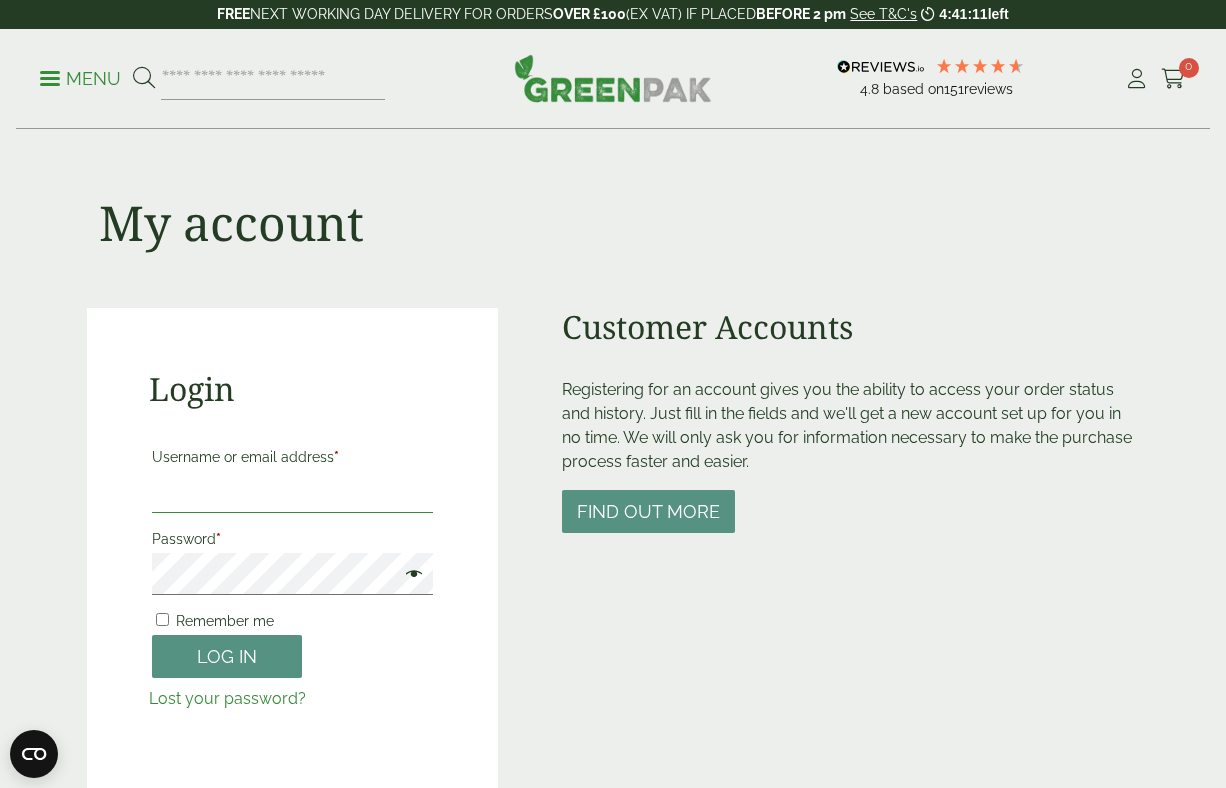 click on "Username or email address  *" at bounding box center [292, 492] 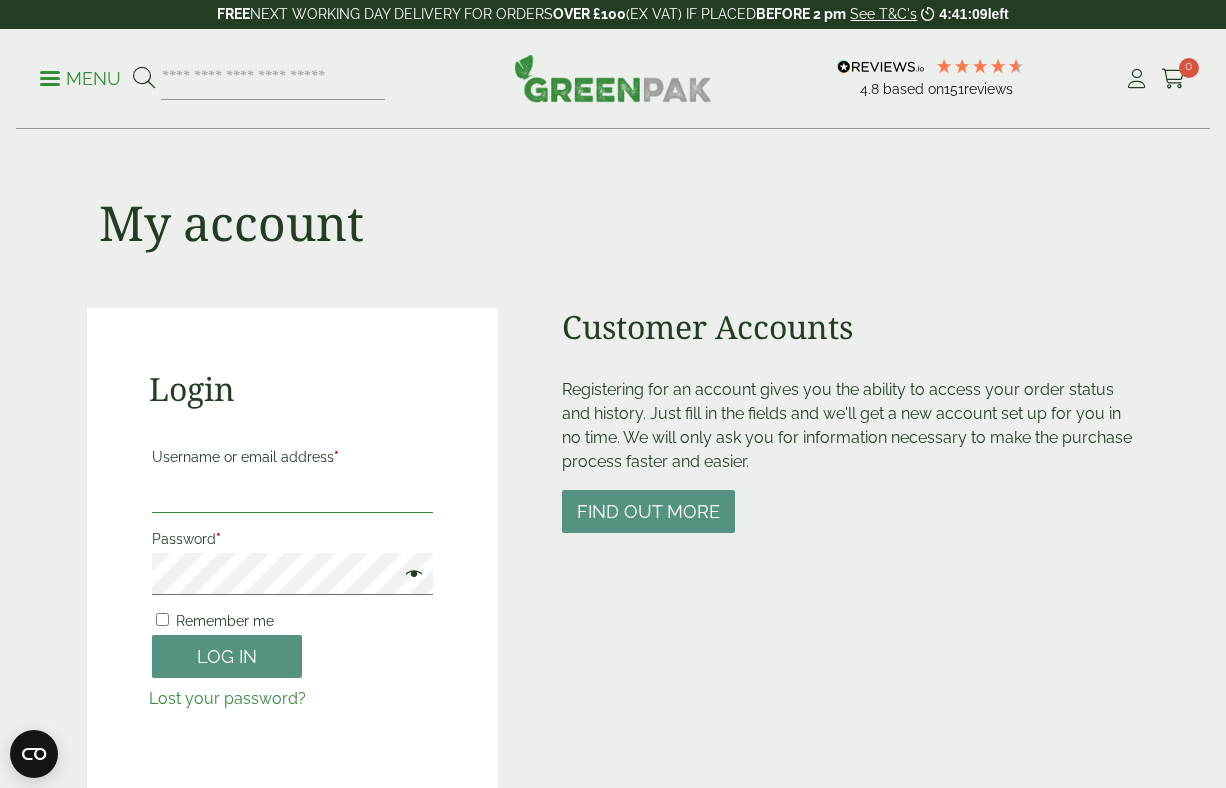 type on "**********" 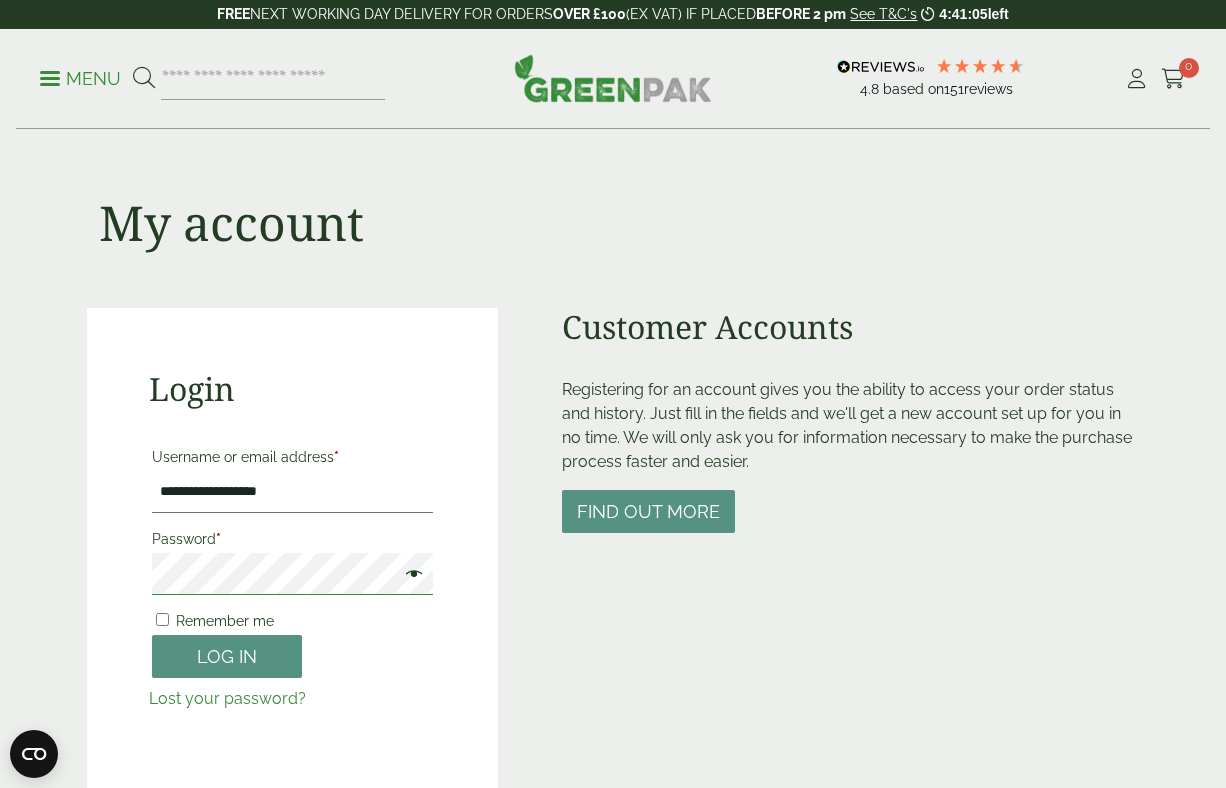 click on "Log in" at bounding box center (227, 656) 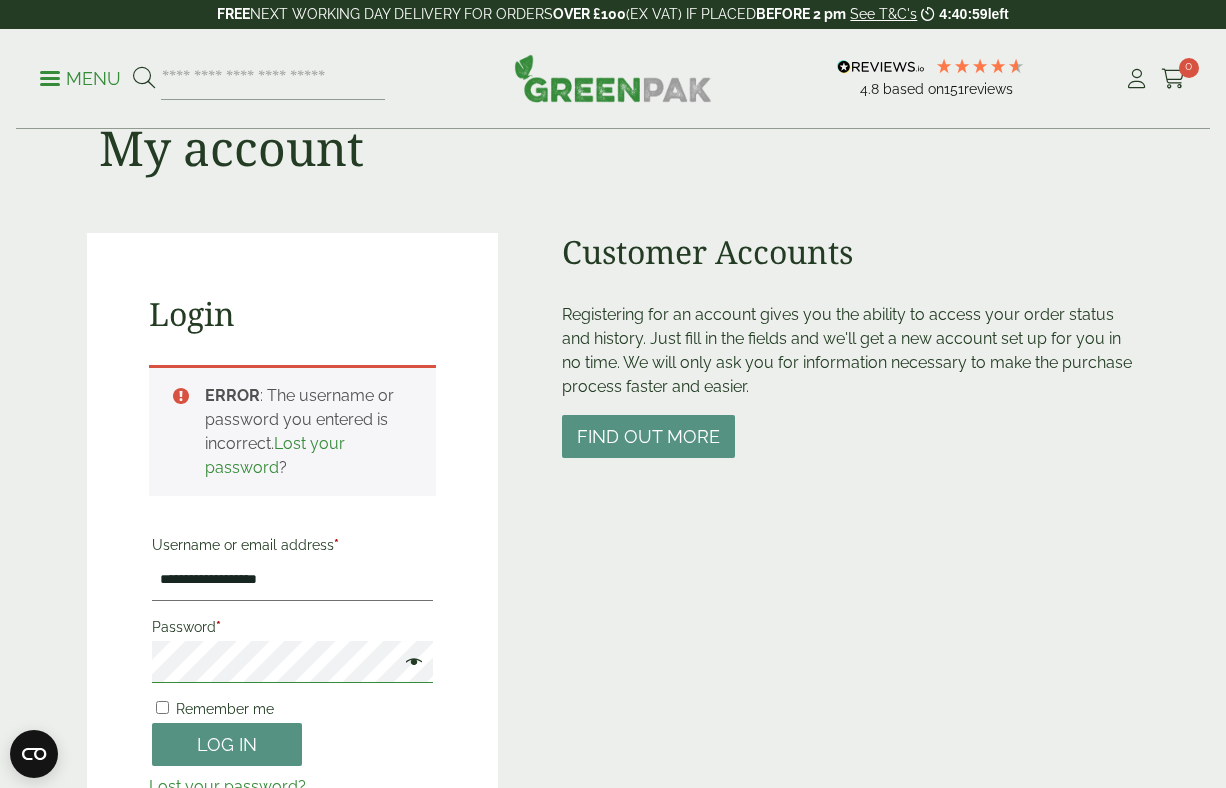 scroll, scrollTop: 0, scrollLeft: 0, axis: both 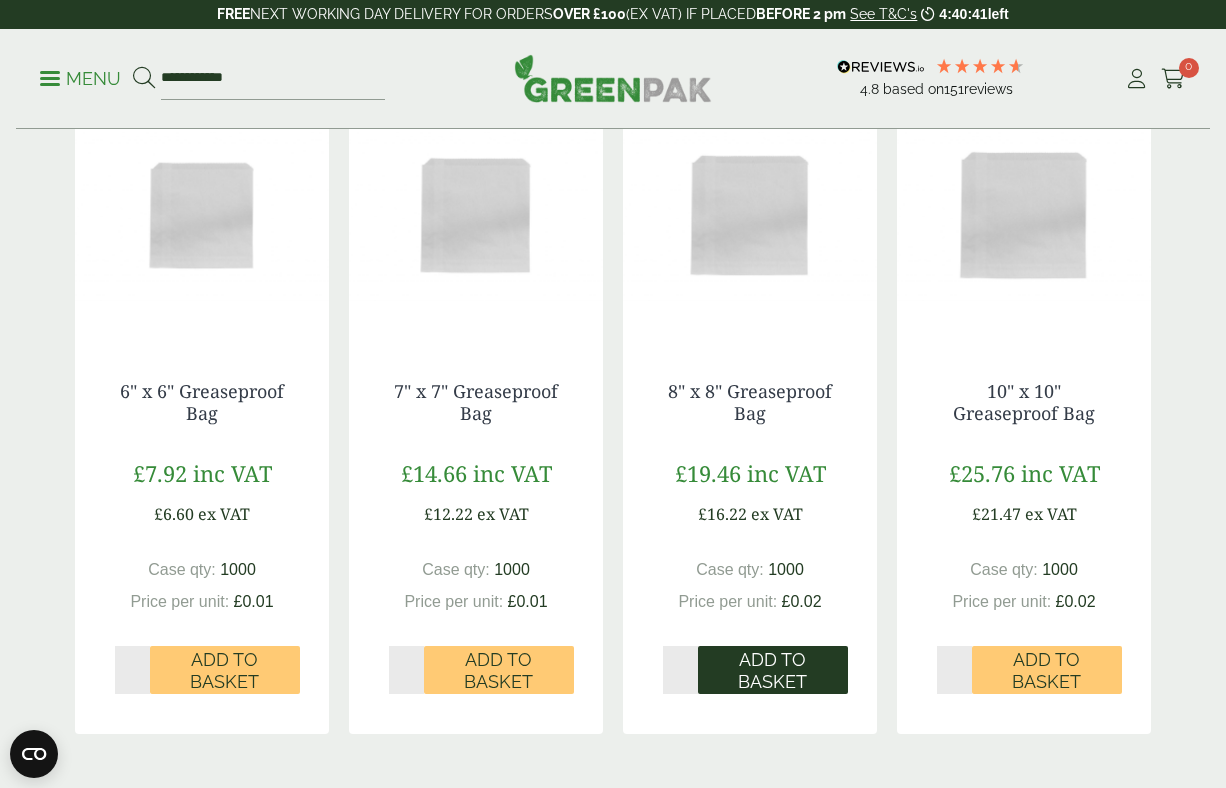 click on "Add to Basket" at bounding box center [773, 670] 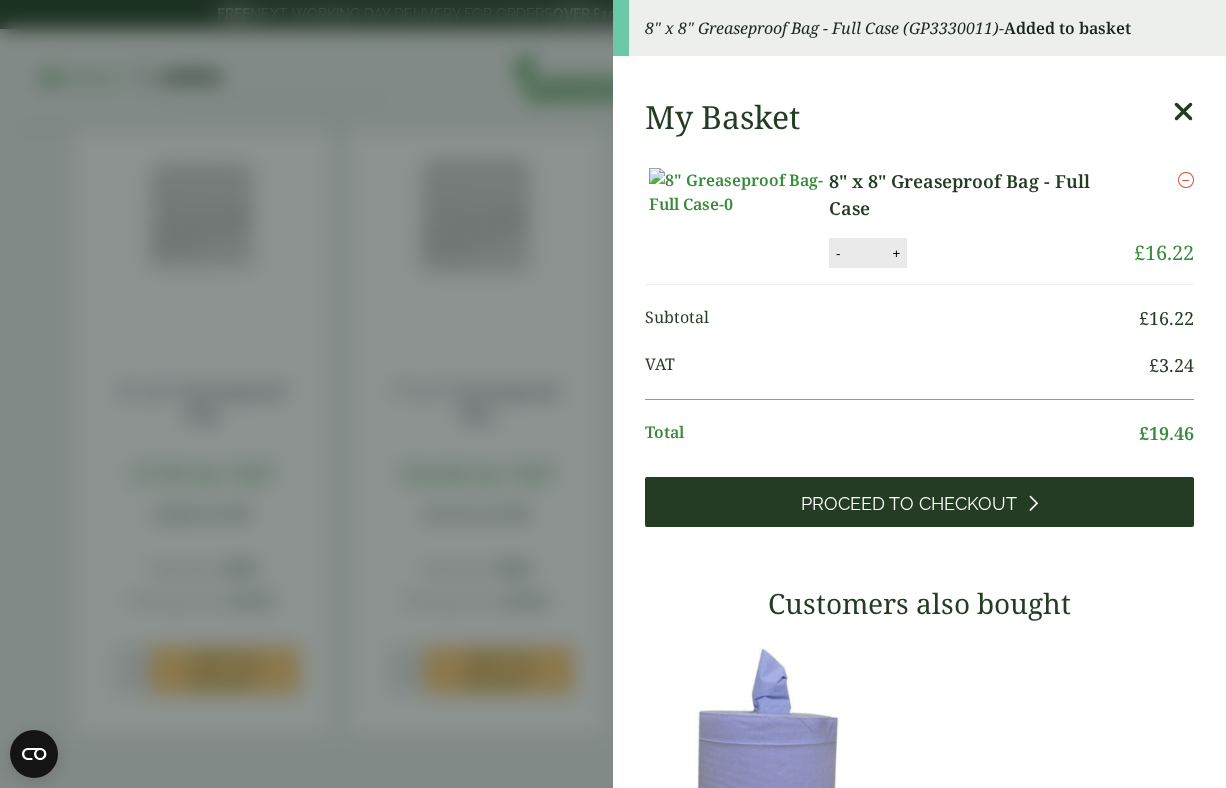 click on "Proceed to Checkout" at bounding box center [919, 502] 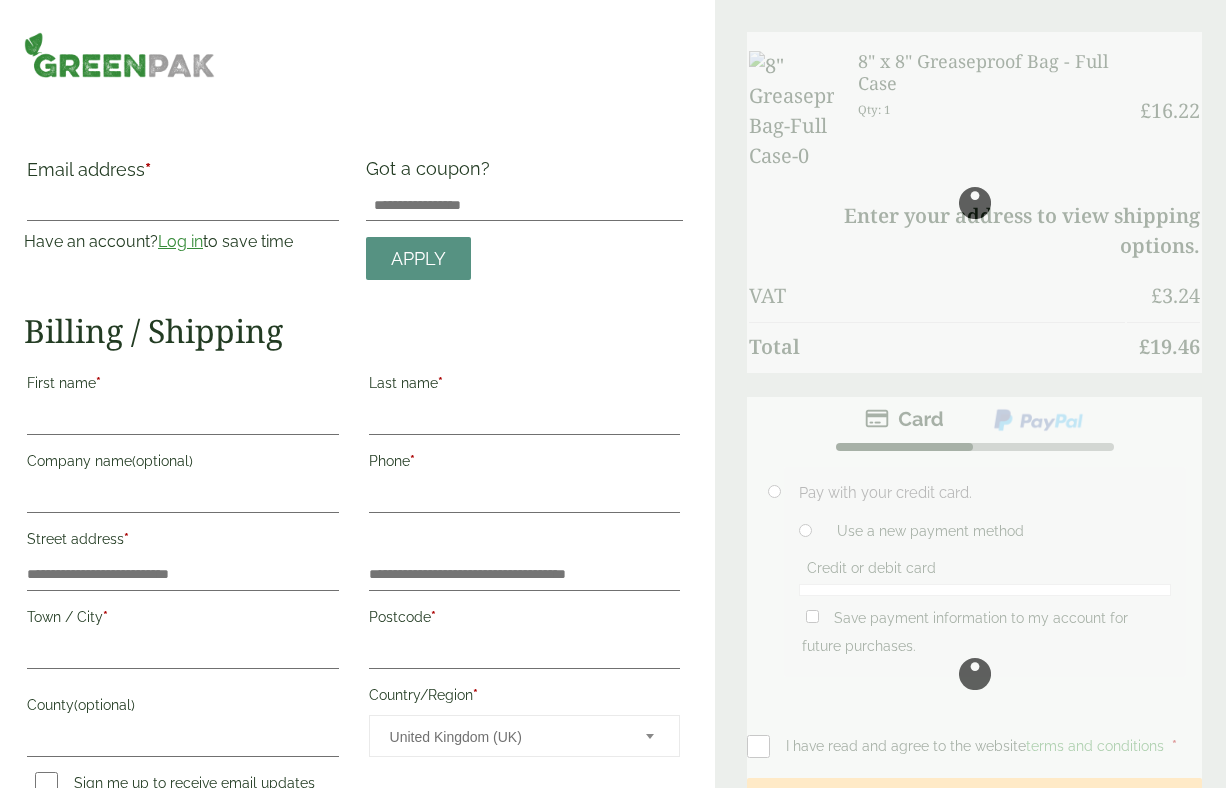 scroll, scrollTop: 0, scrollLeft: 0, axis: both 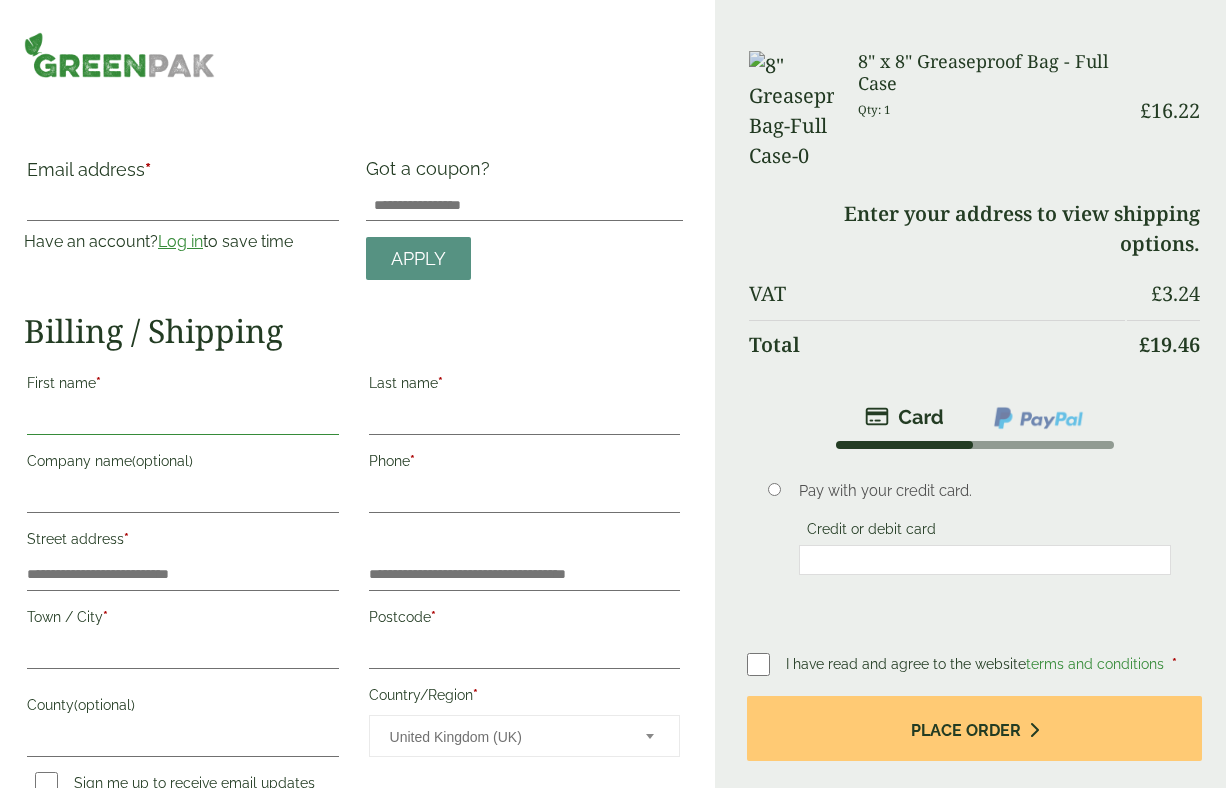 click on "First name  *" at bounding box center [183, 419] 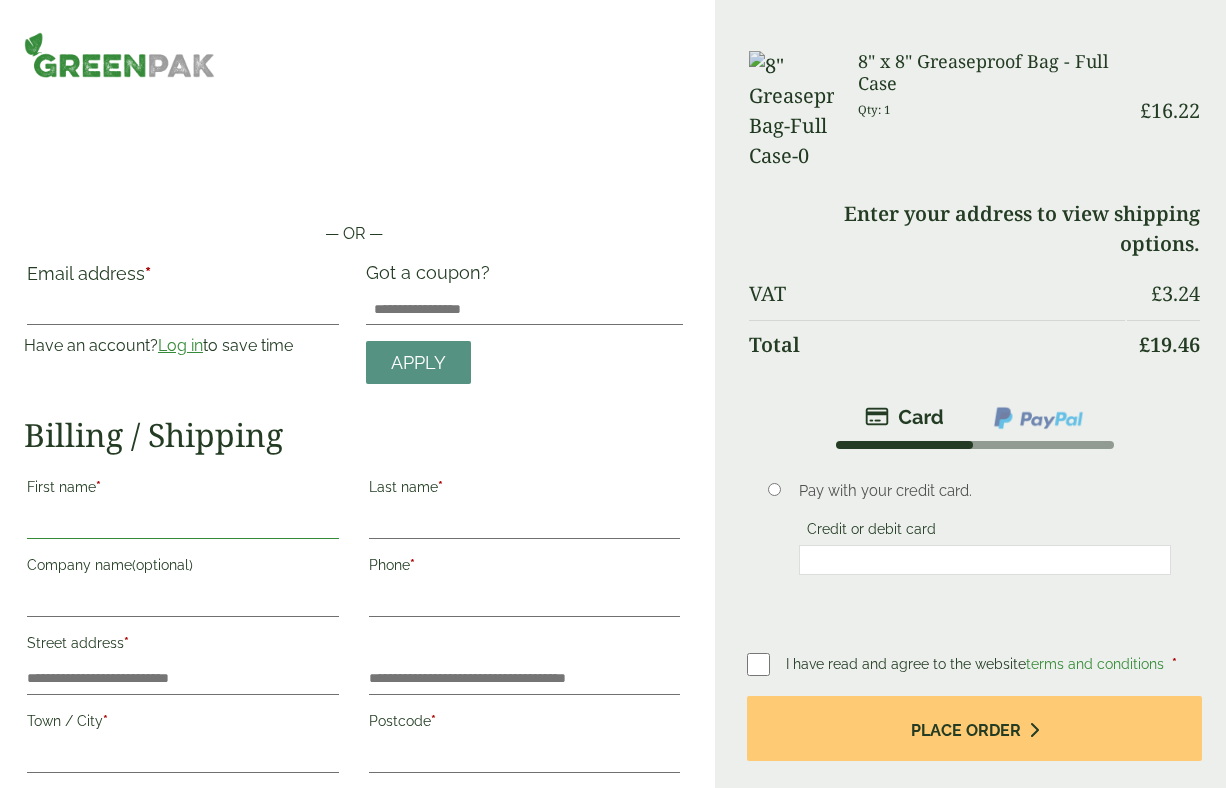 click on "First name  *" at bounding box center (183, 523) 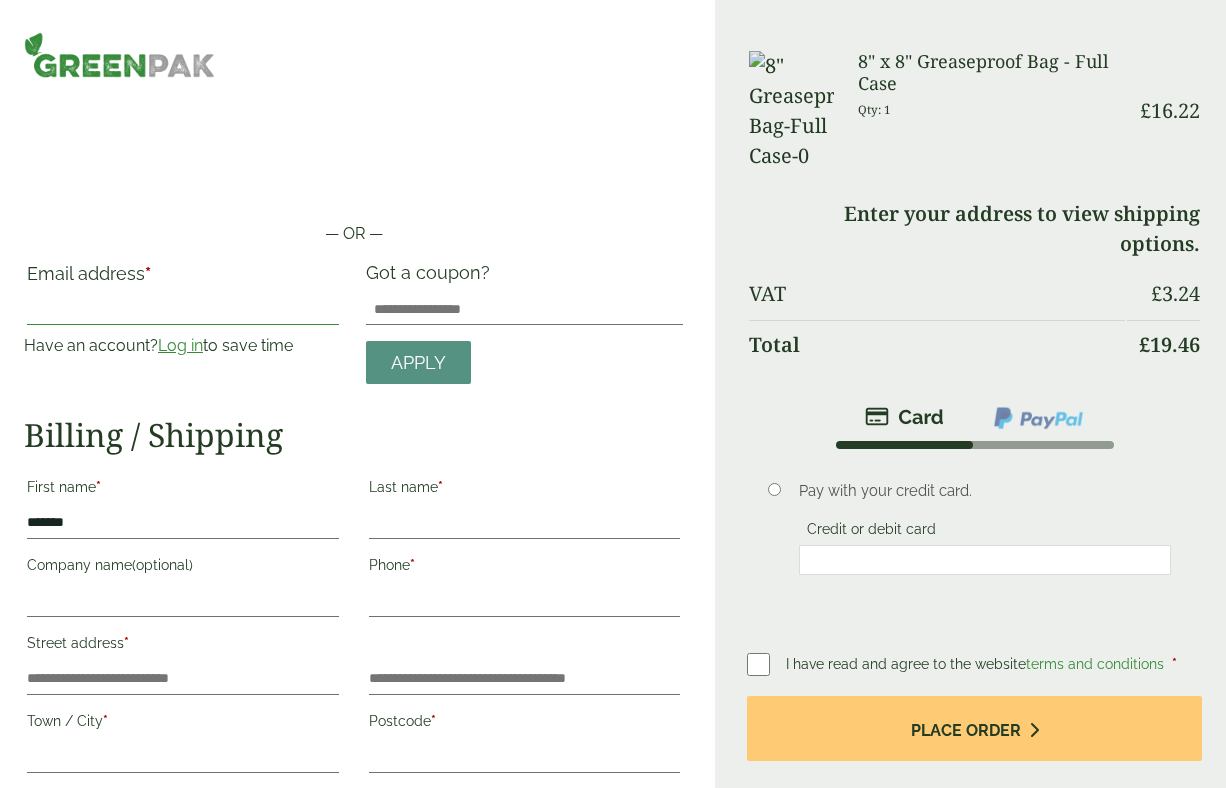 type on "**********" 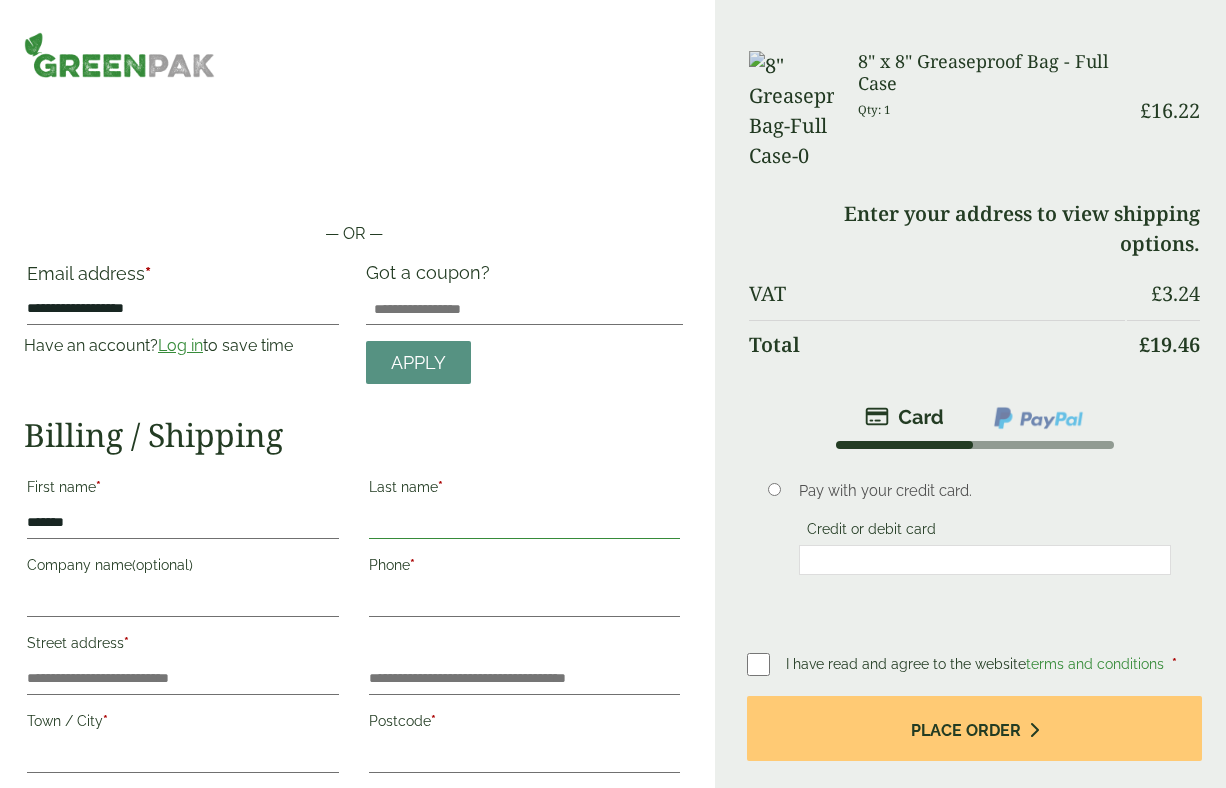 type on "*******" 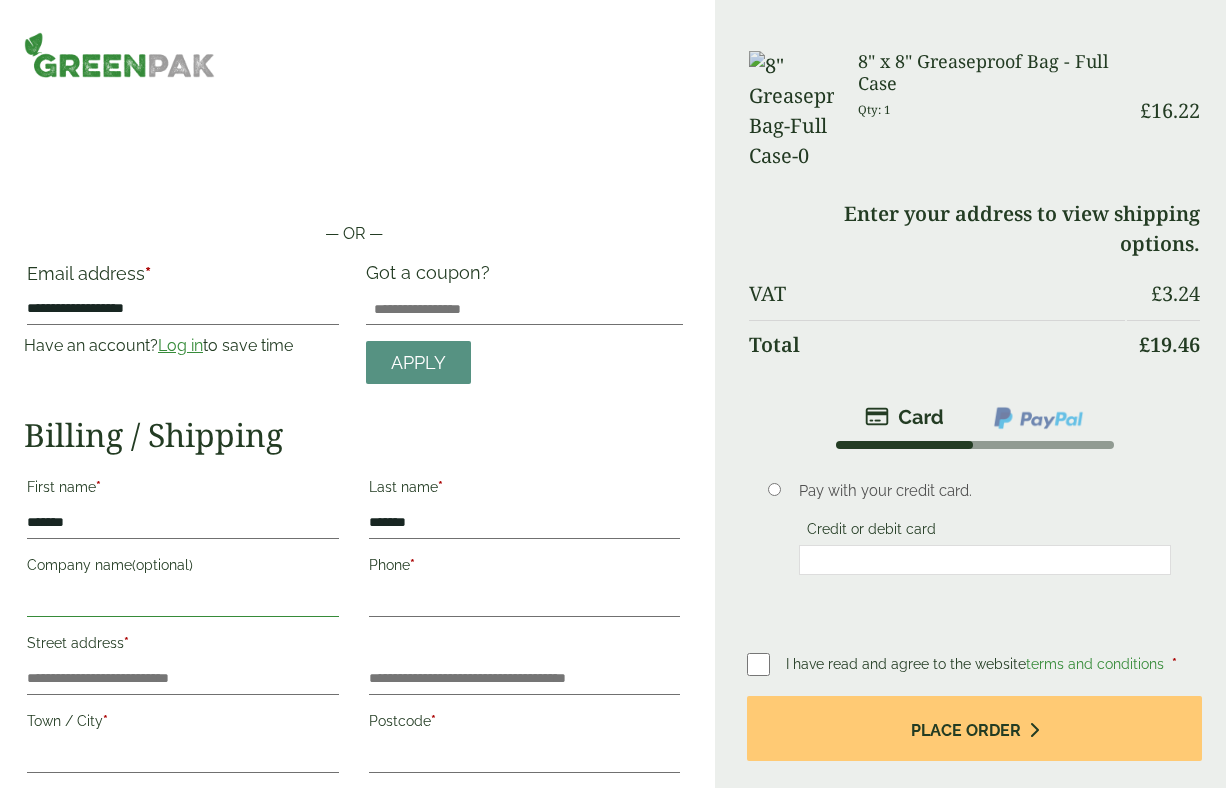 type on "********" 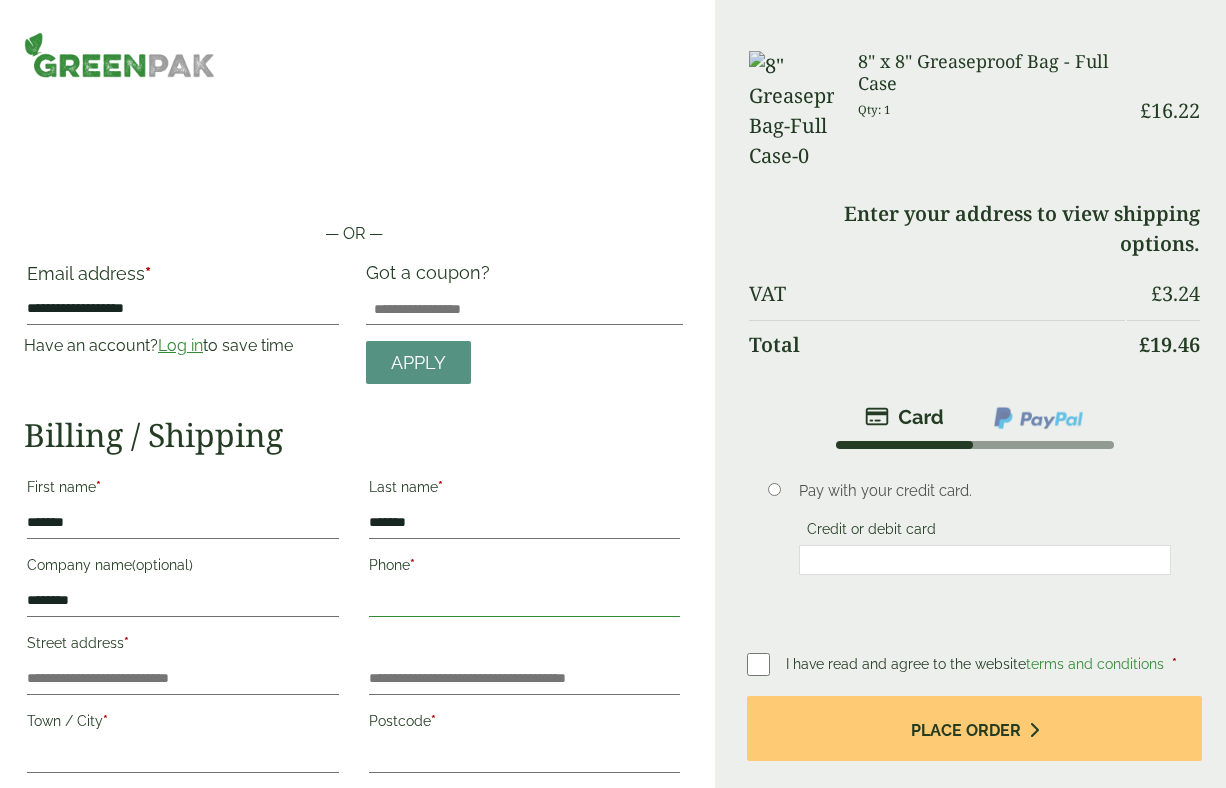 type on "**********" 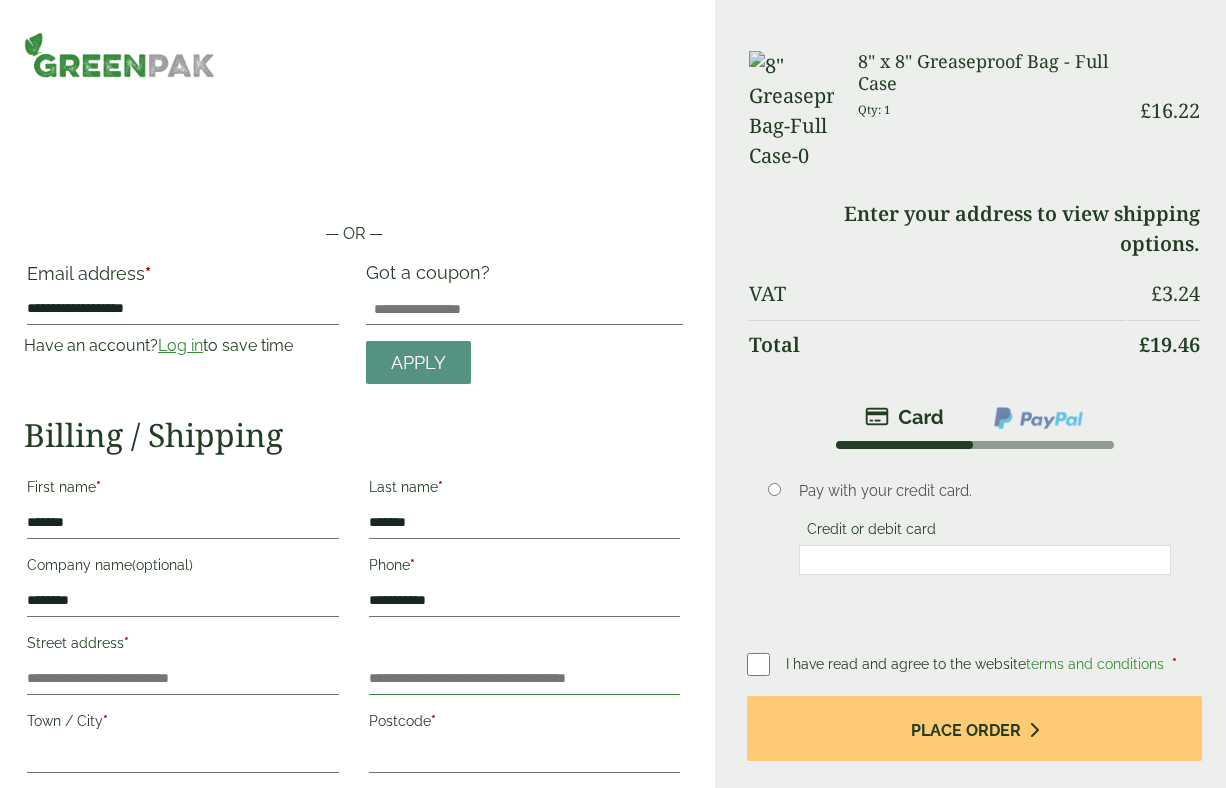 type on "**********" 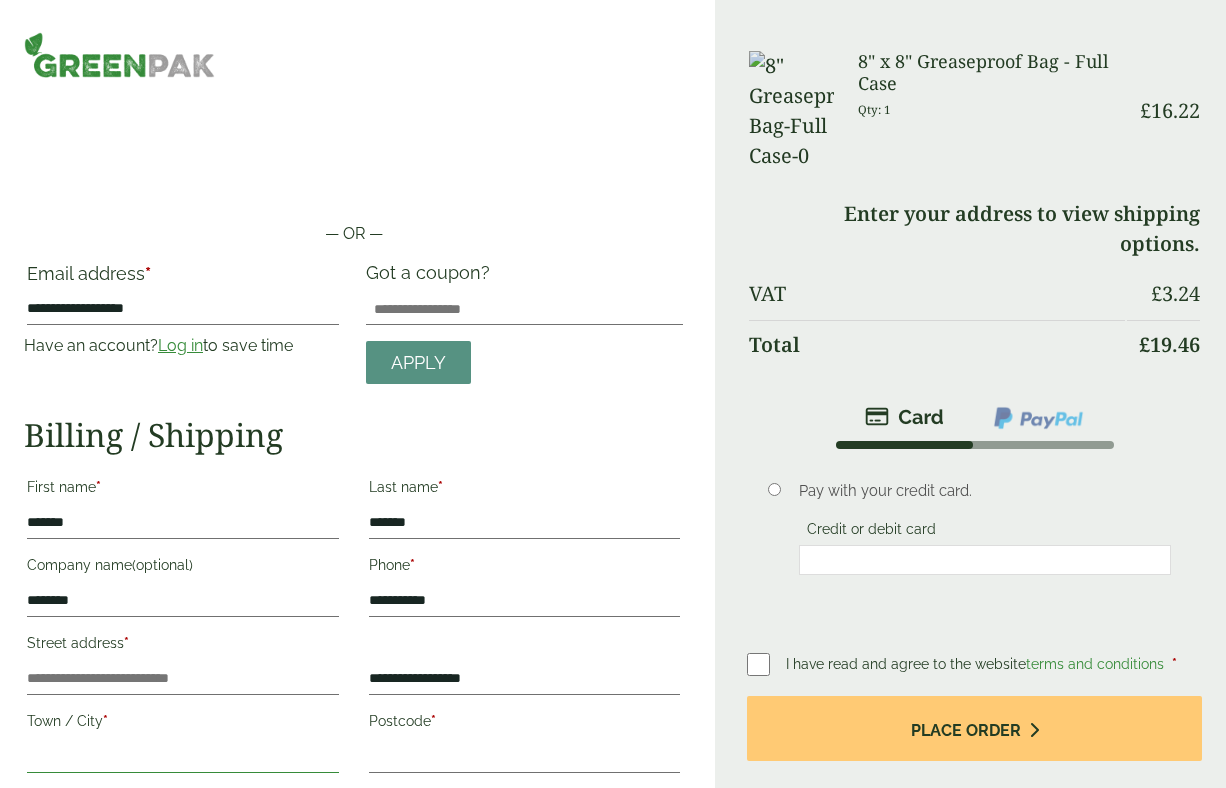 type on "******" 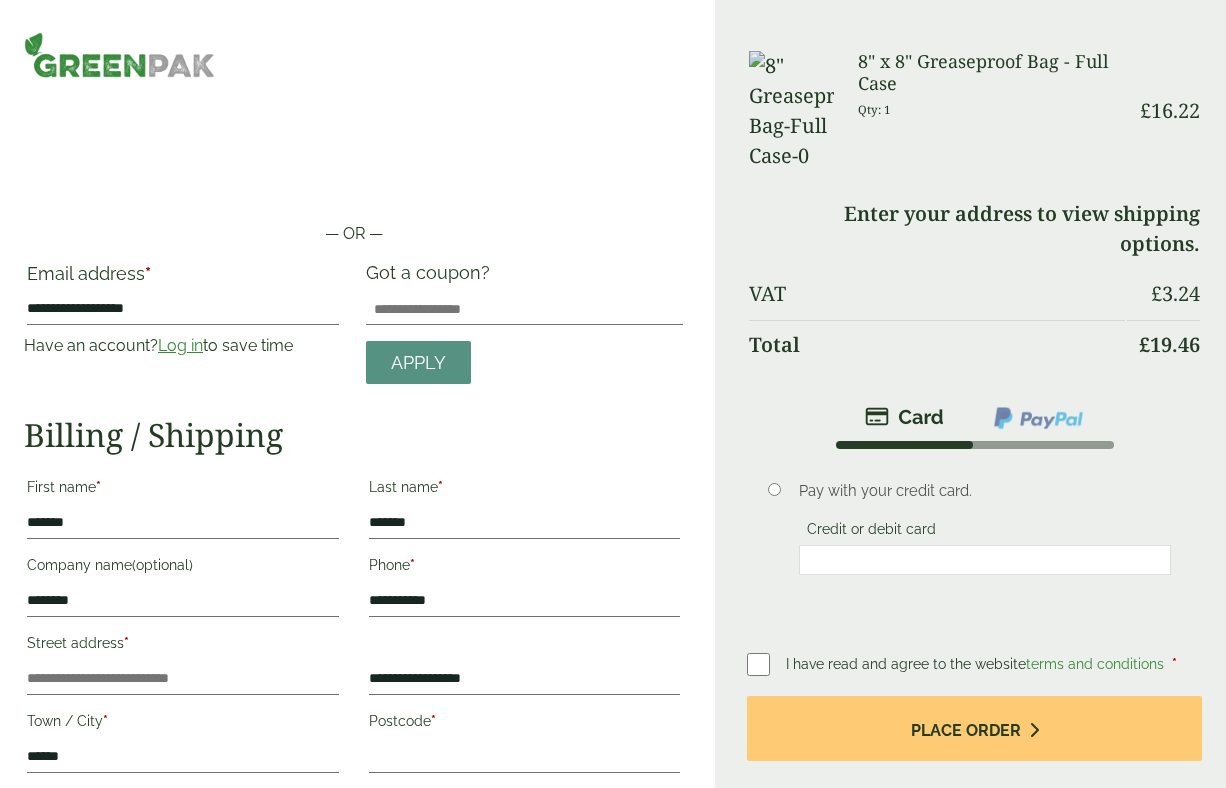 type on "******" 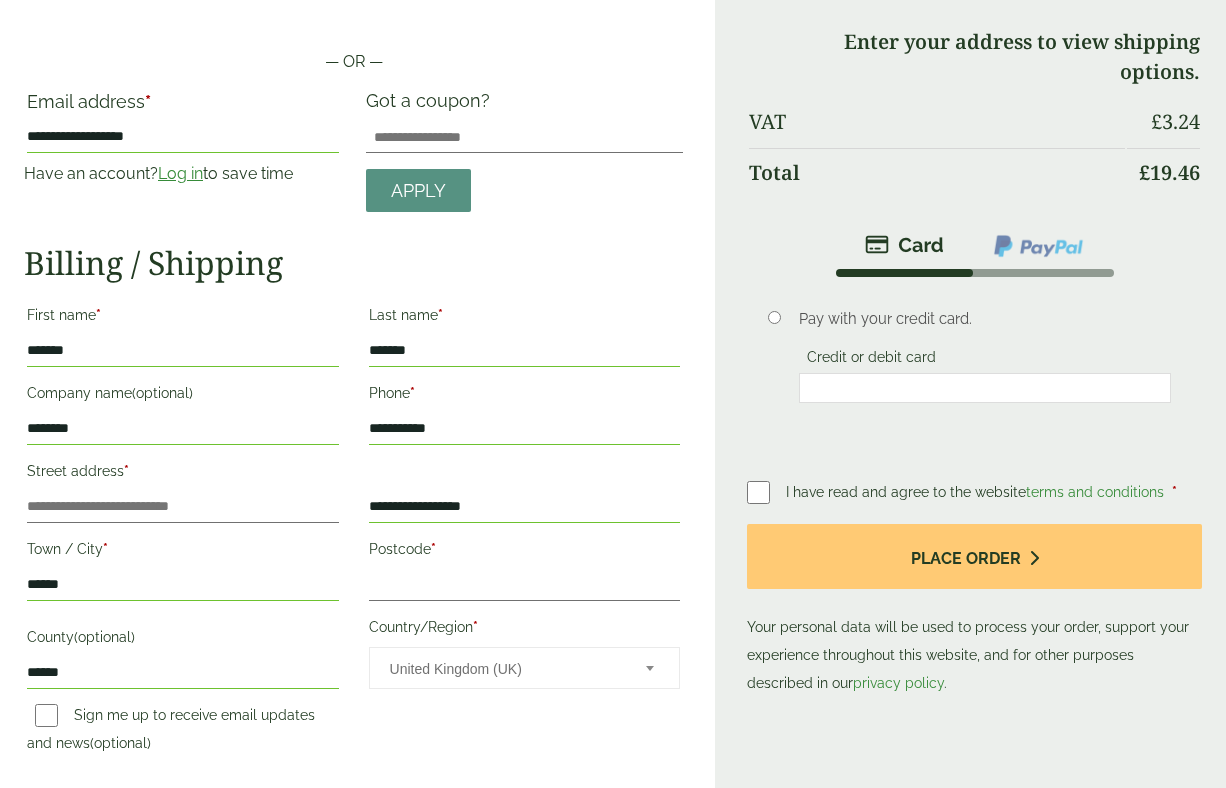 scroll, scrollTop: 165, scrollLeft: 0, axis: vertical 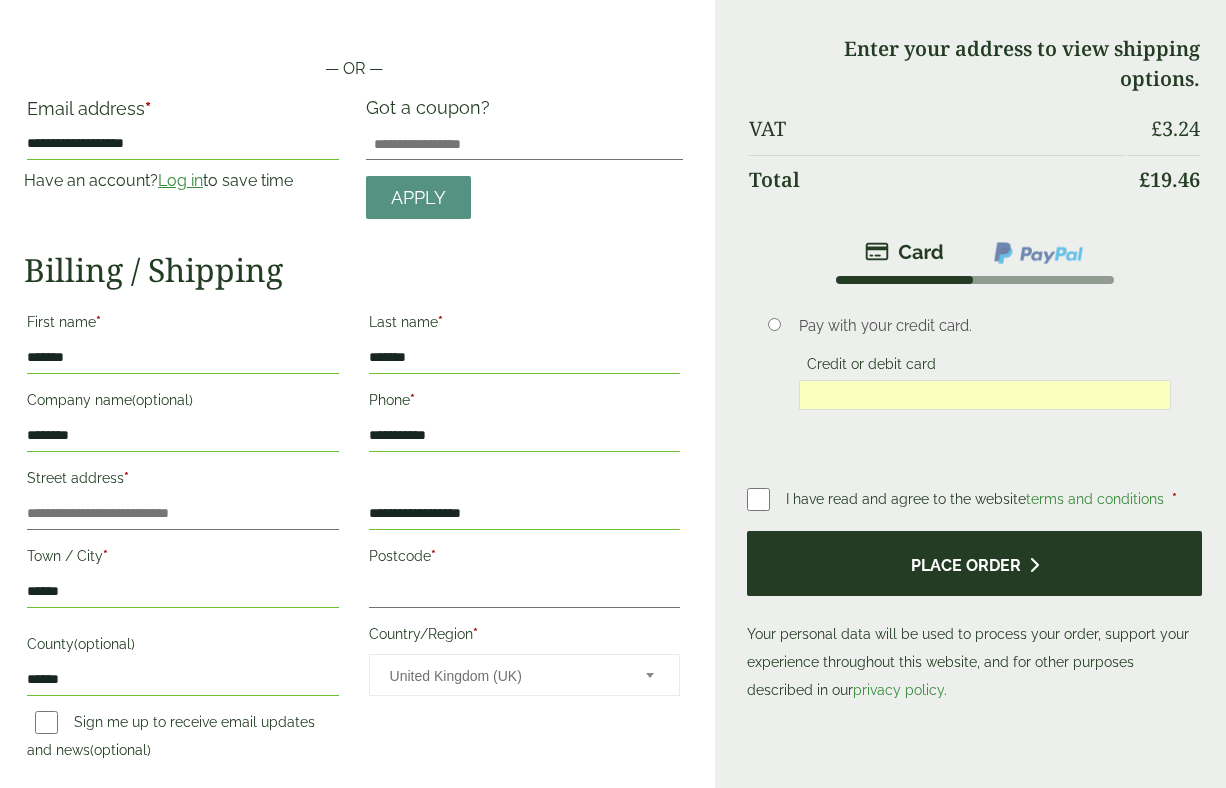 click on "Place order" at bounding box center (974, 563) 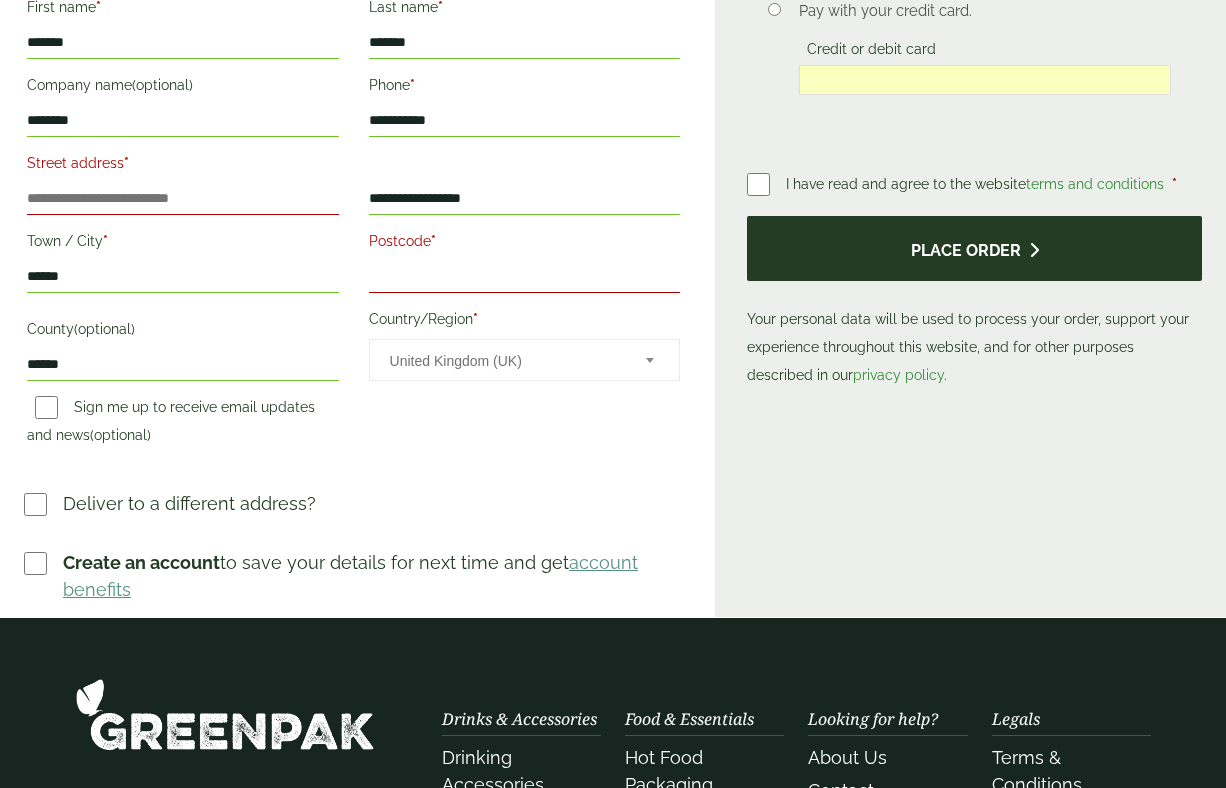 scroll, scrollTop: 705, scrollLeft: 0, axis: vertical 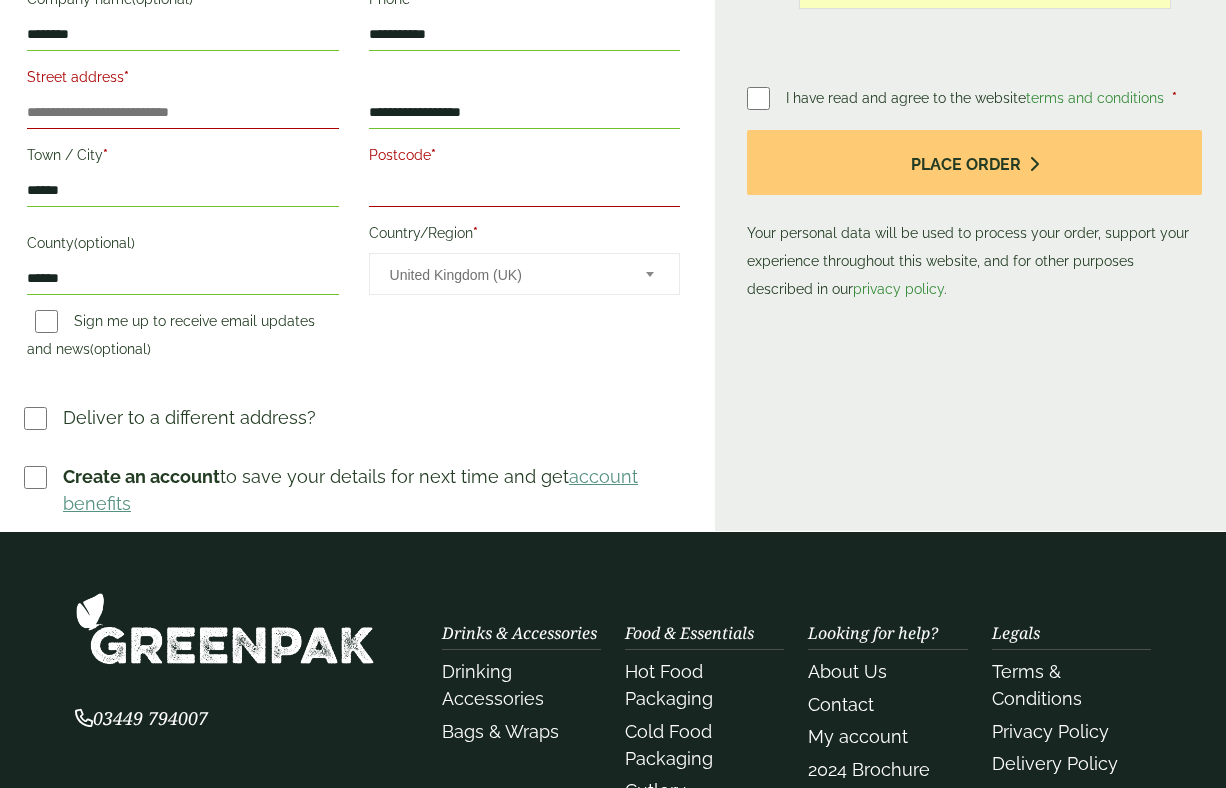 click on "Postcode  *" at bounding box center [525, 191] 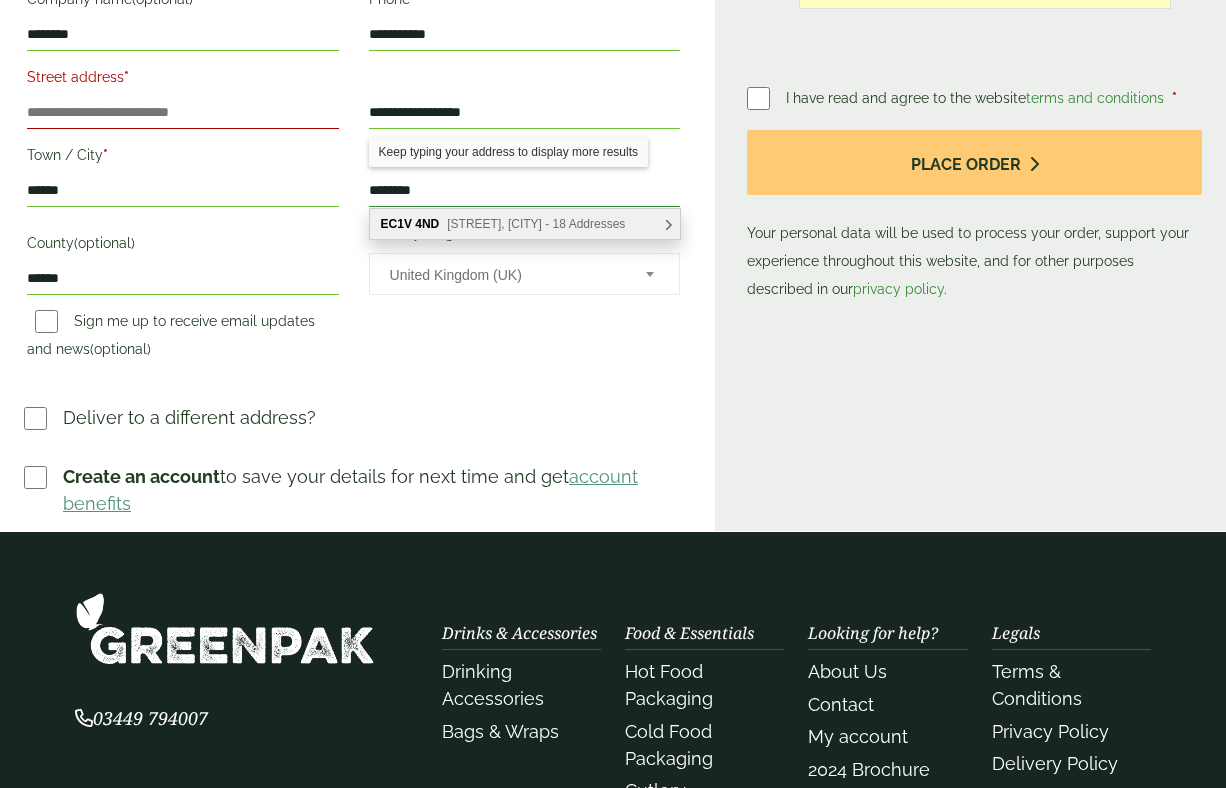 type on "********" 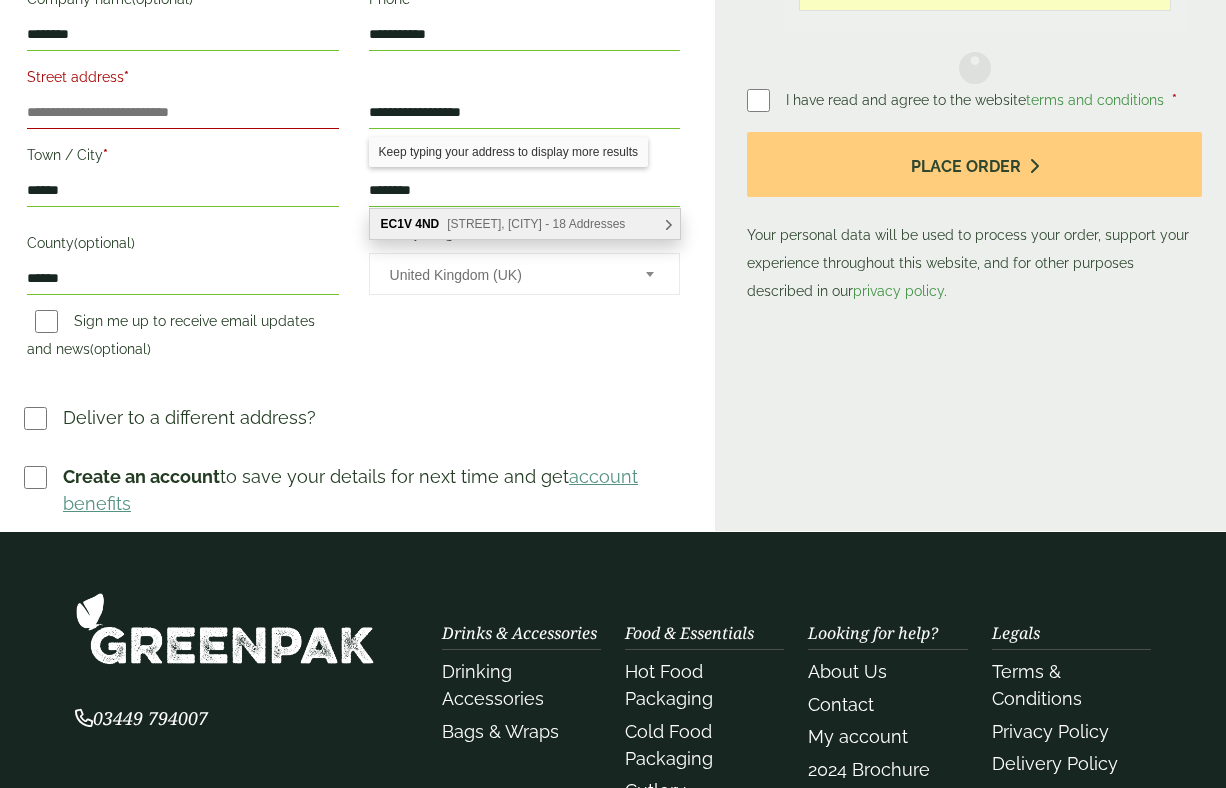 click on "[POSTCODE] [STREET], [CITY] - 18 Addresses" at bounding box center [525, 224] 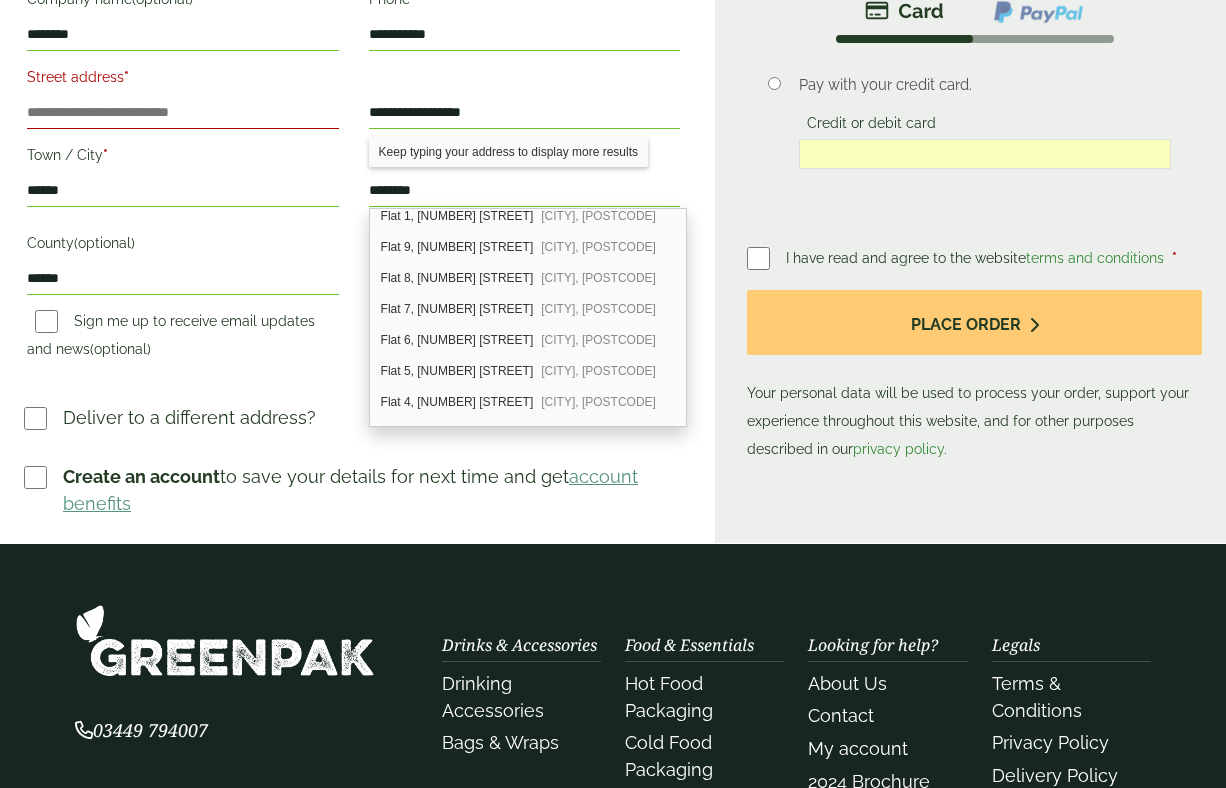 scroll, scrollTop: 340, scrollLeft: 0, axis: vertical 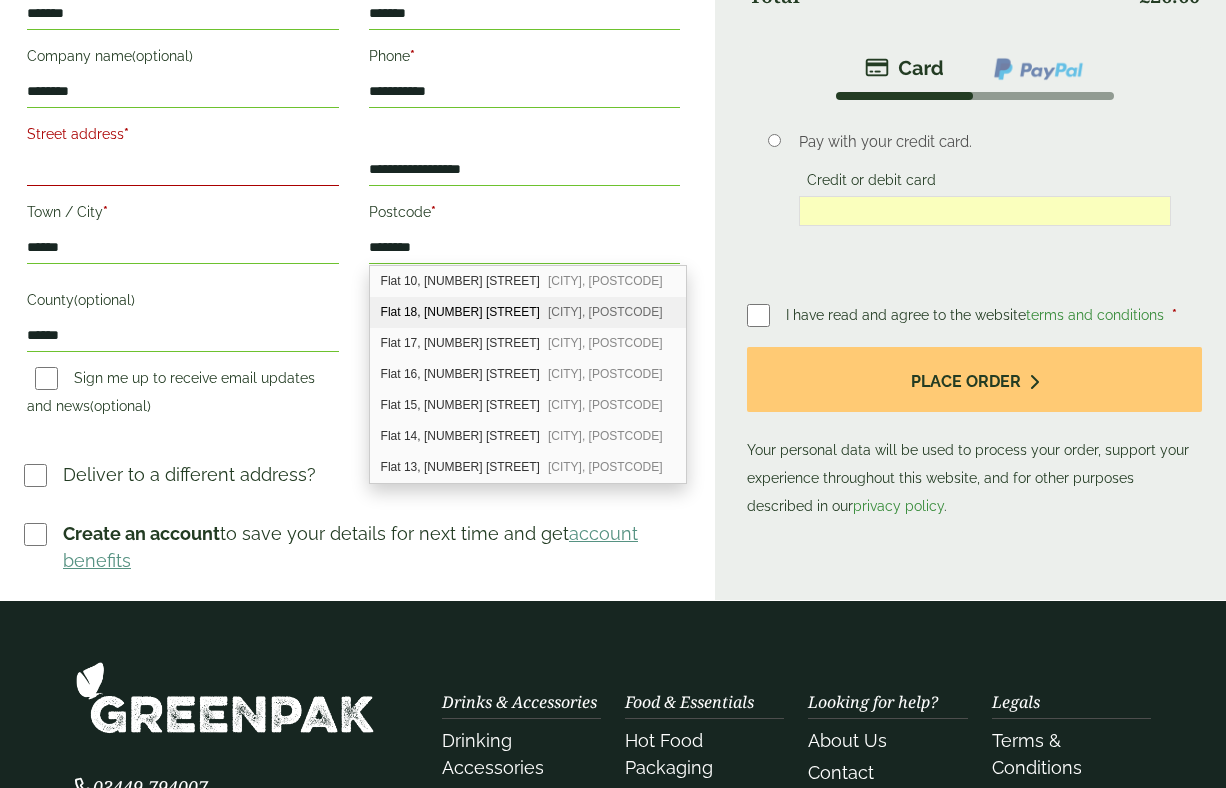 click on "Street address  *" at bounding box center [183, 170] 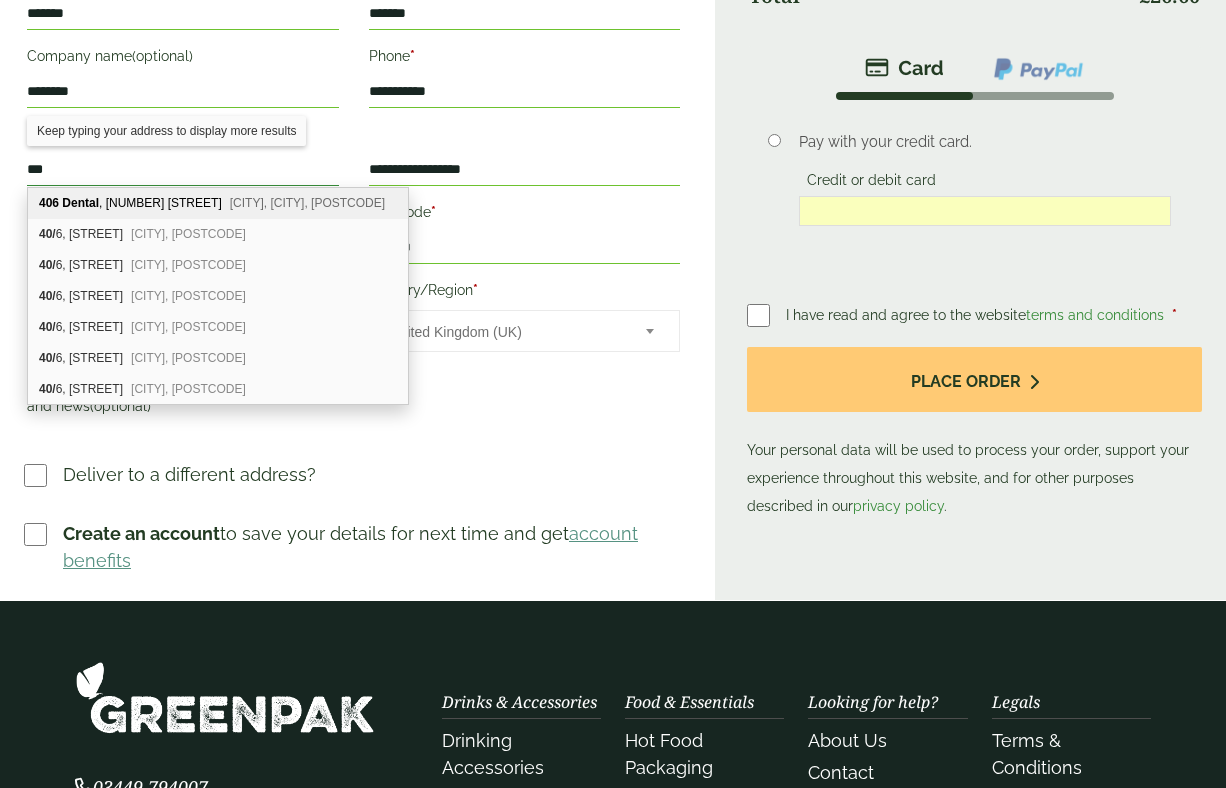 type on "**********" 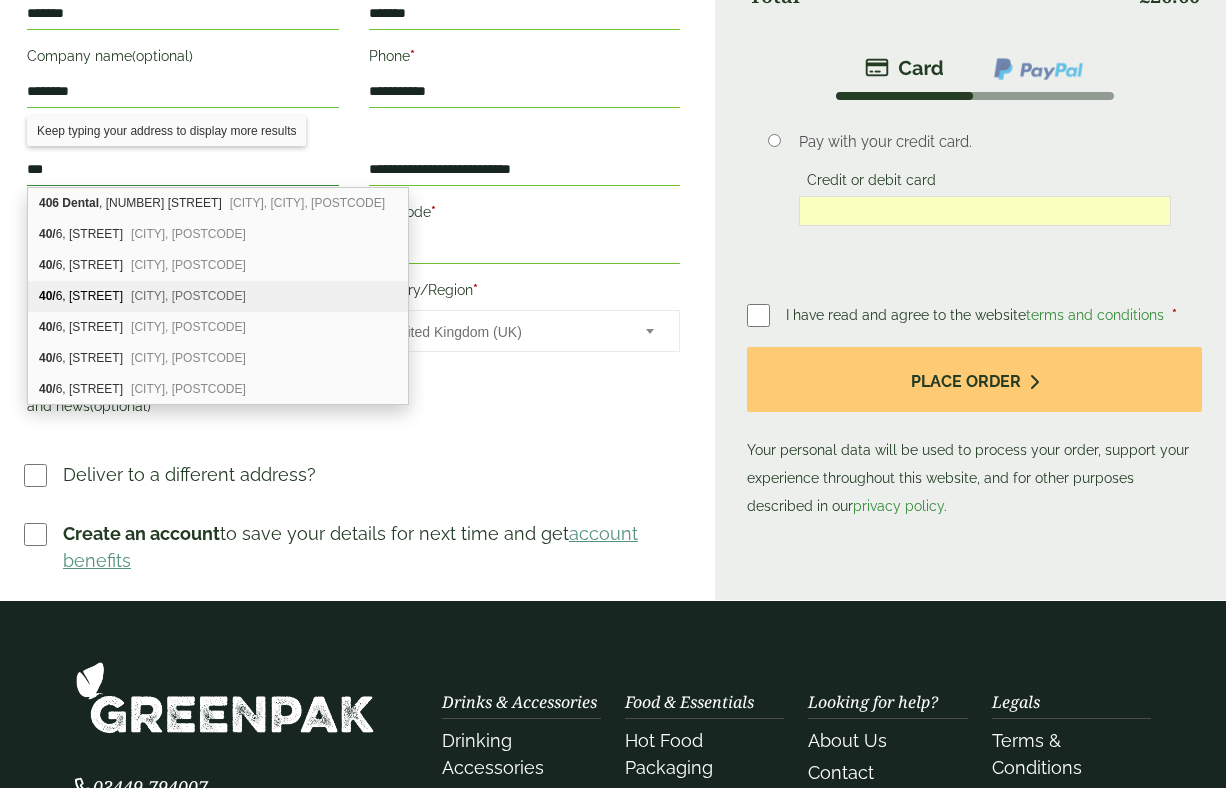 type on "***" 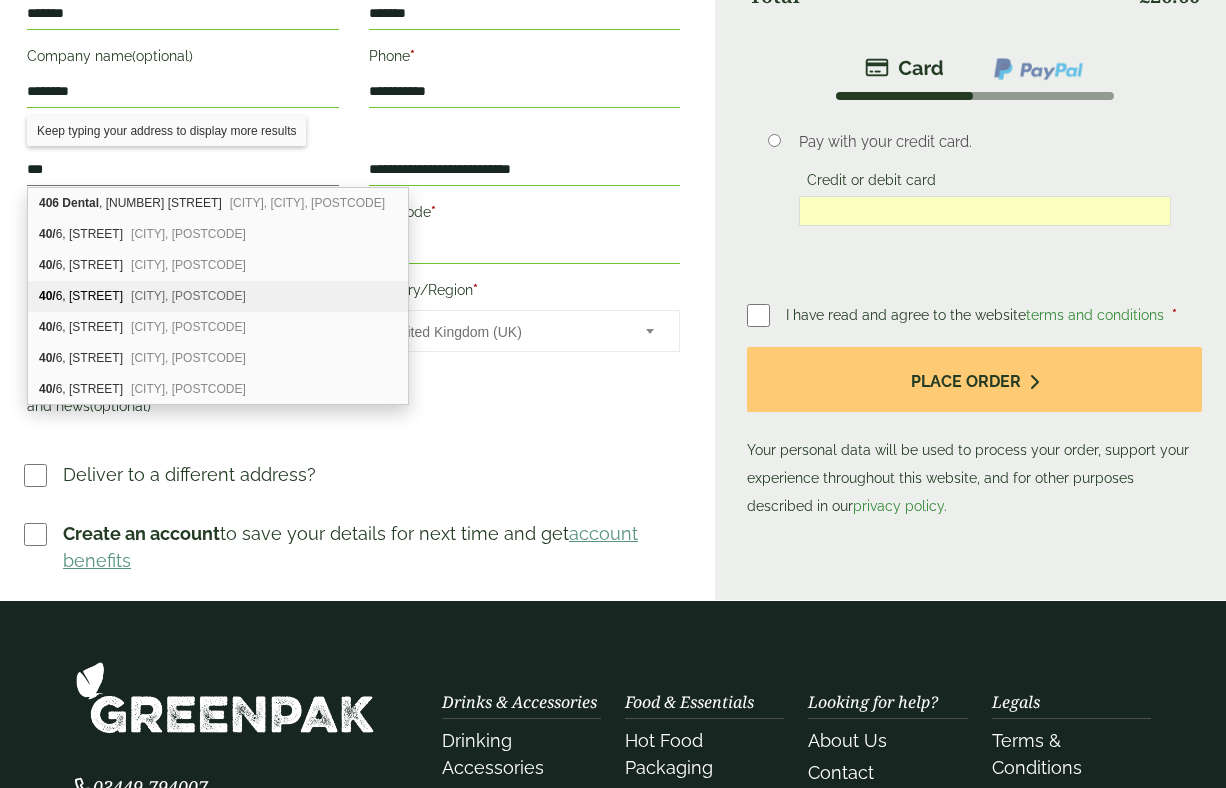 click on "**********" at bounding box center (353, 195) 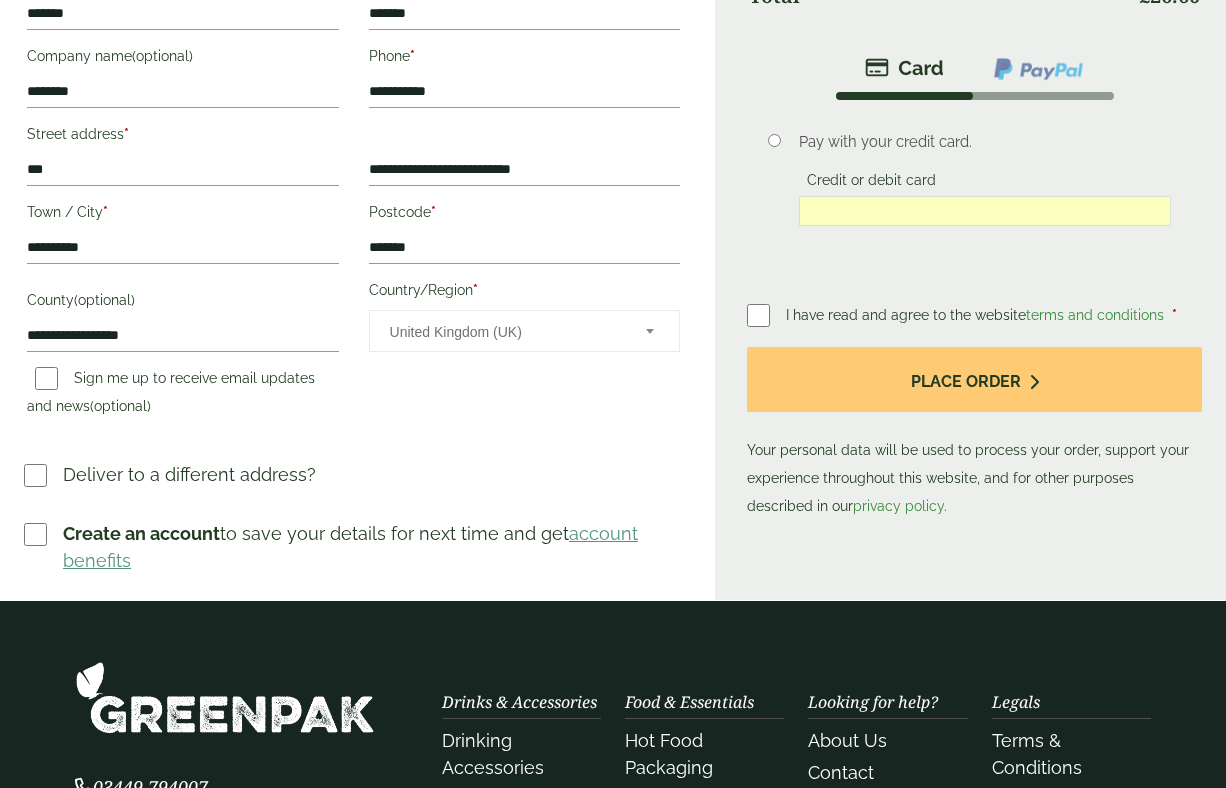 click on "**********" at bounding box center (183, 248) 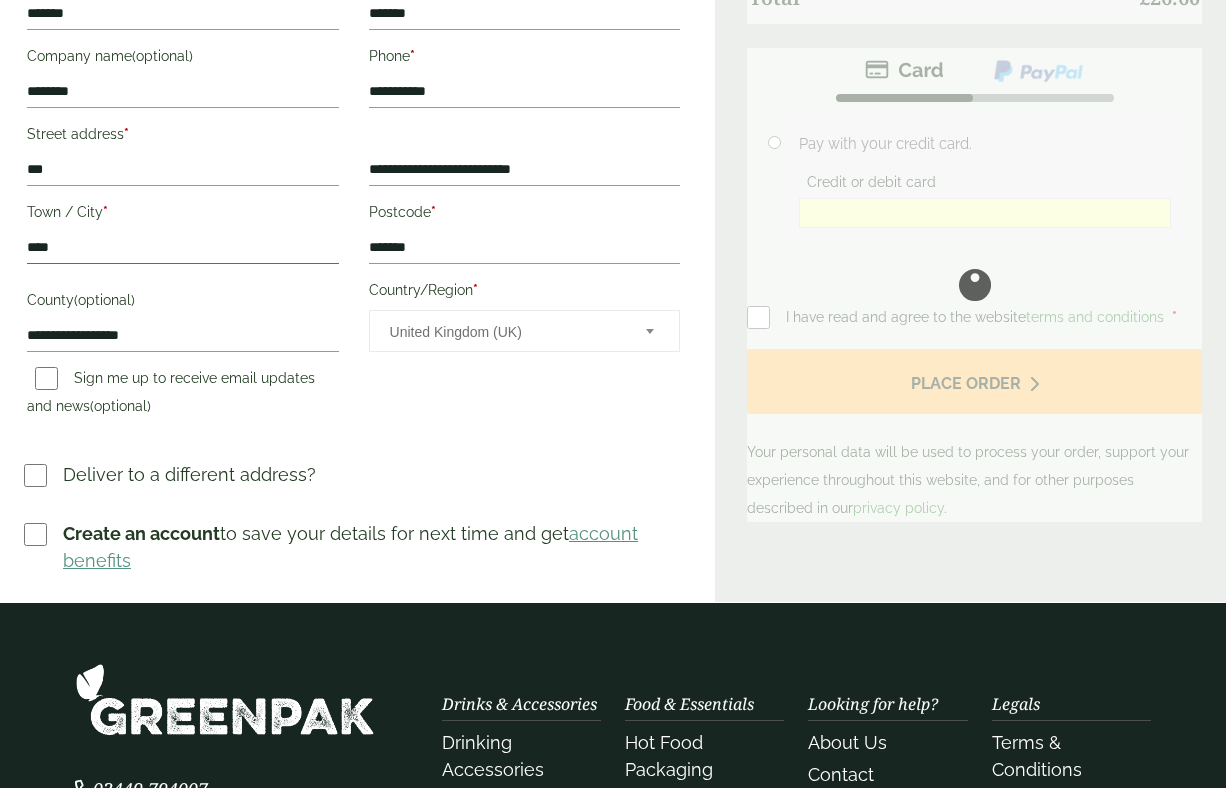 type on "******" 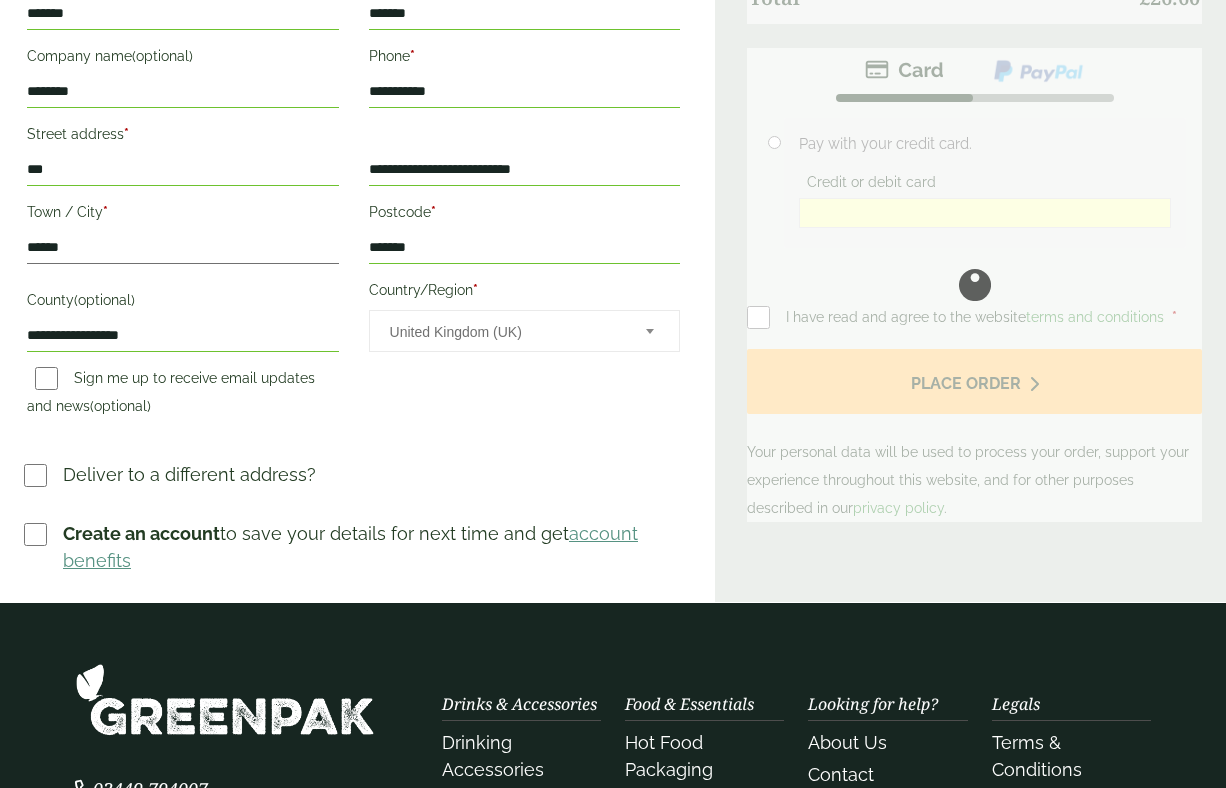 type on "**********" 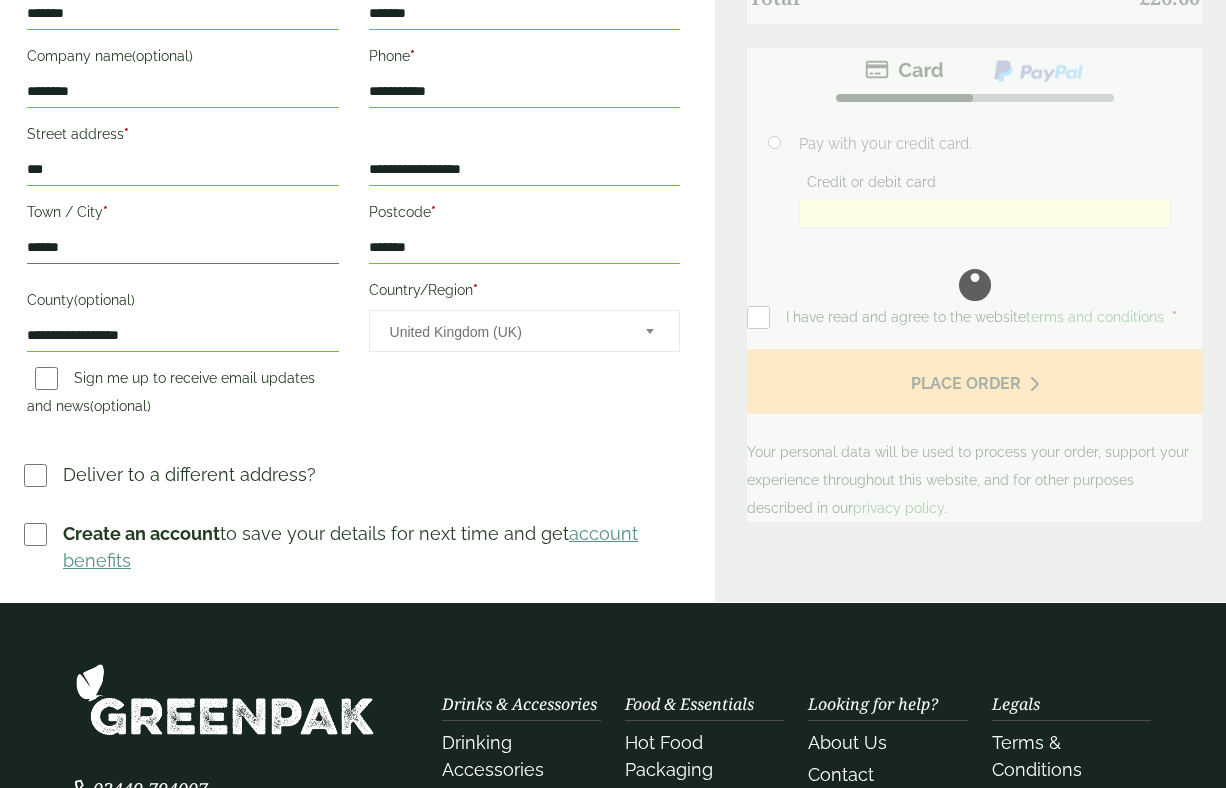 type on "******" 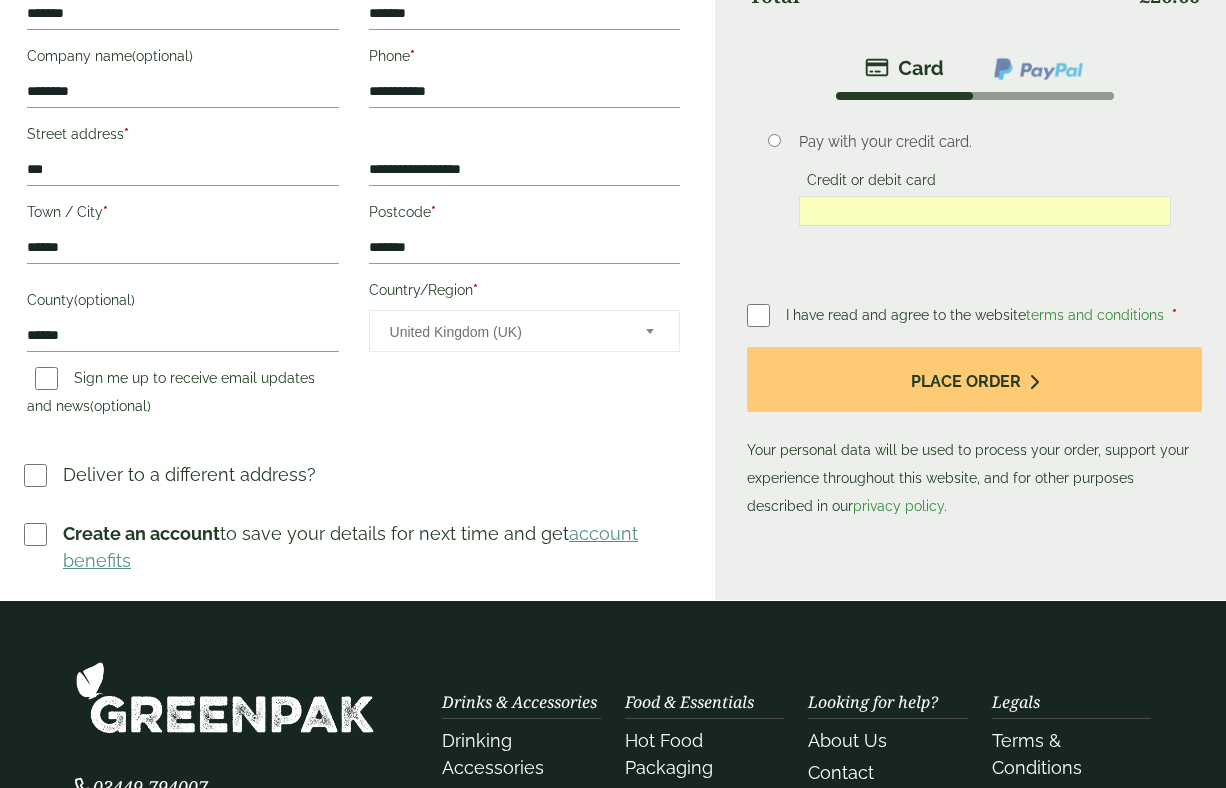 drag, startPoint x: 434, startPoint y: 248, endPoint x: 328, endPoint y: 249, distance: 106.004715 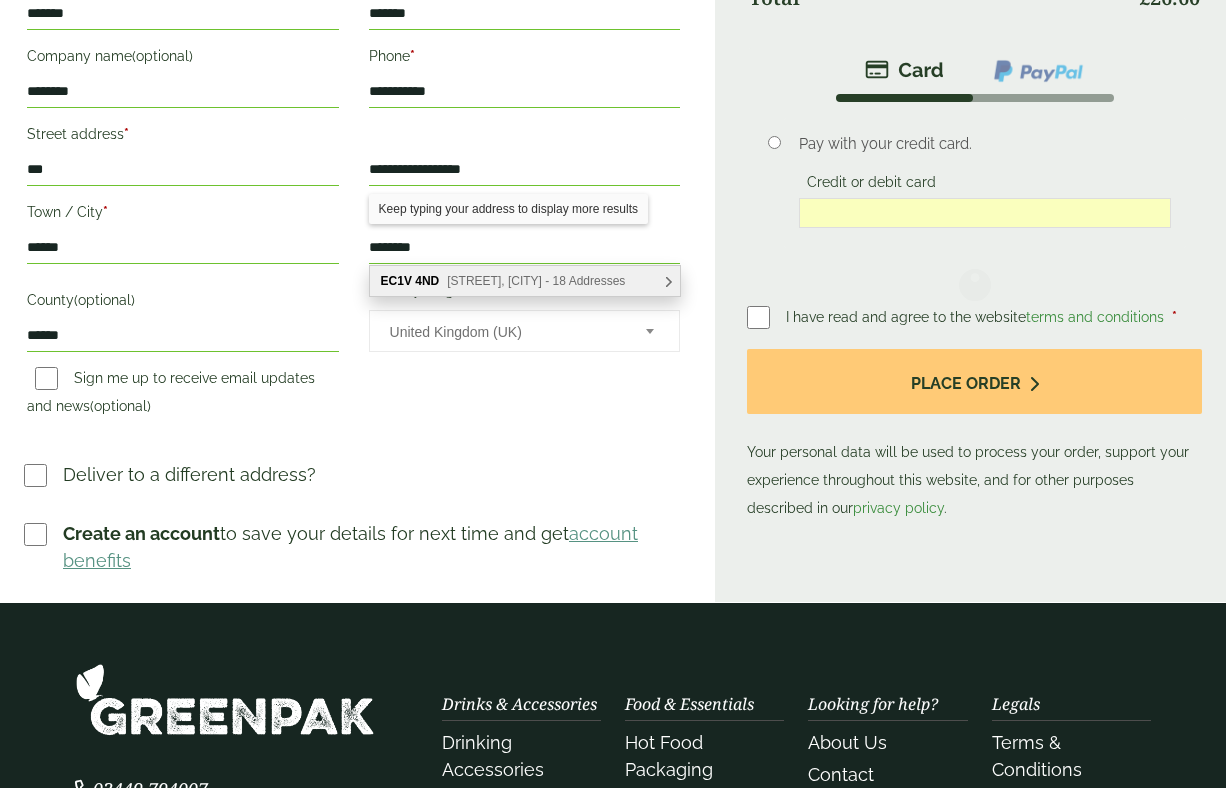 click on "[POSTCODE] [STREET], [CITY] - 18 Addresses" at bounding box center [525, 281] 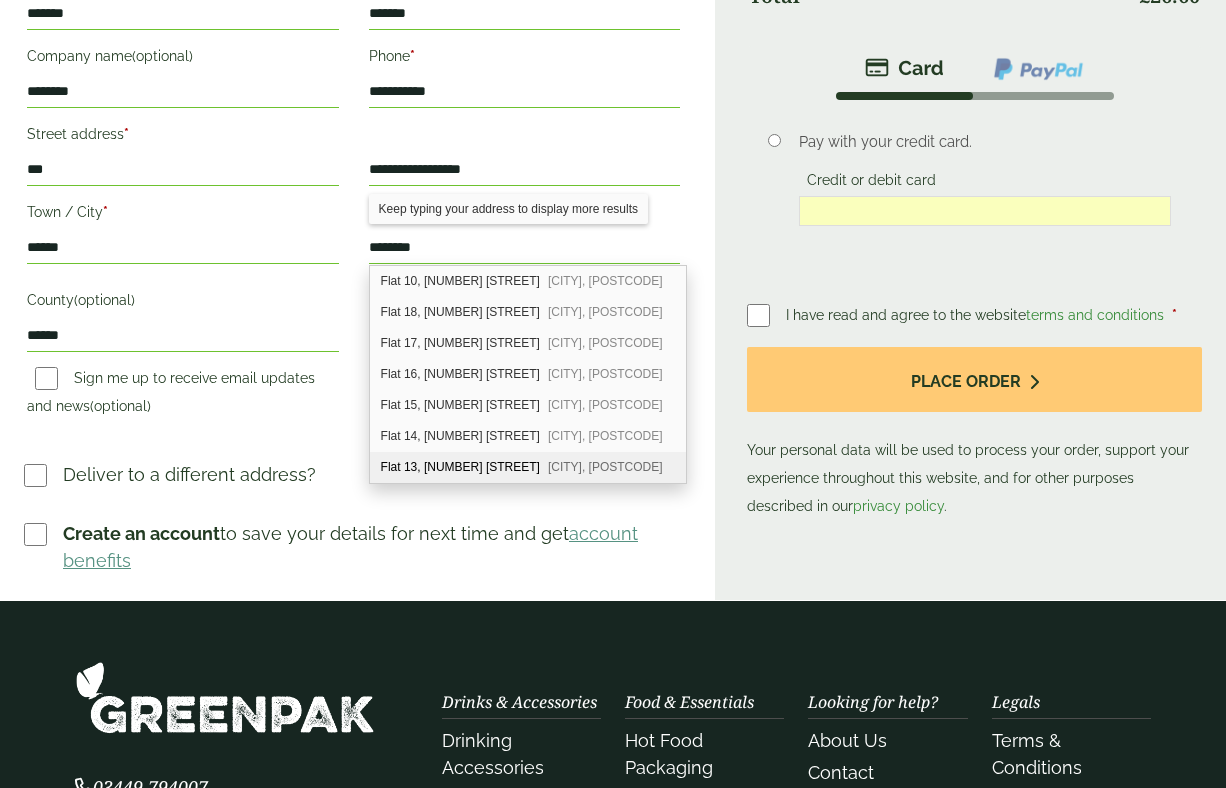 click on "**********" at bounding box center [353, 166] 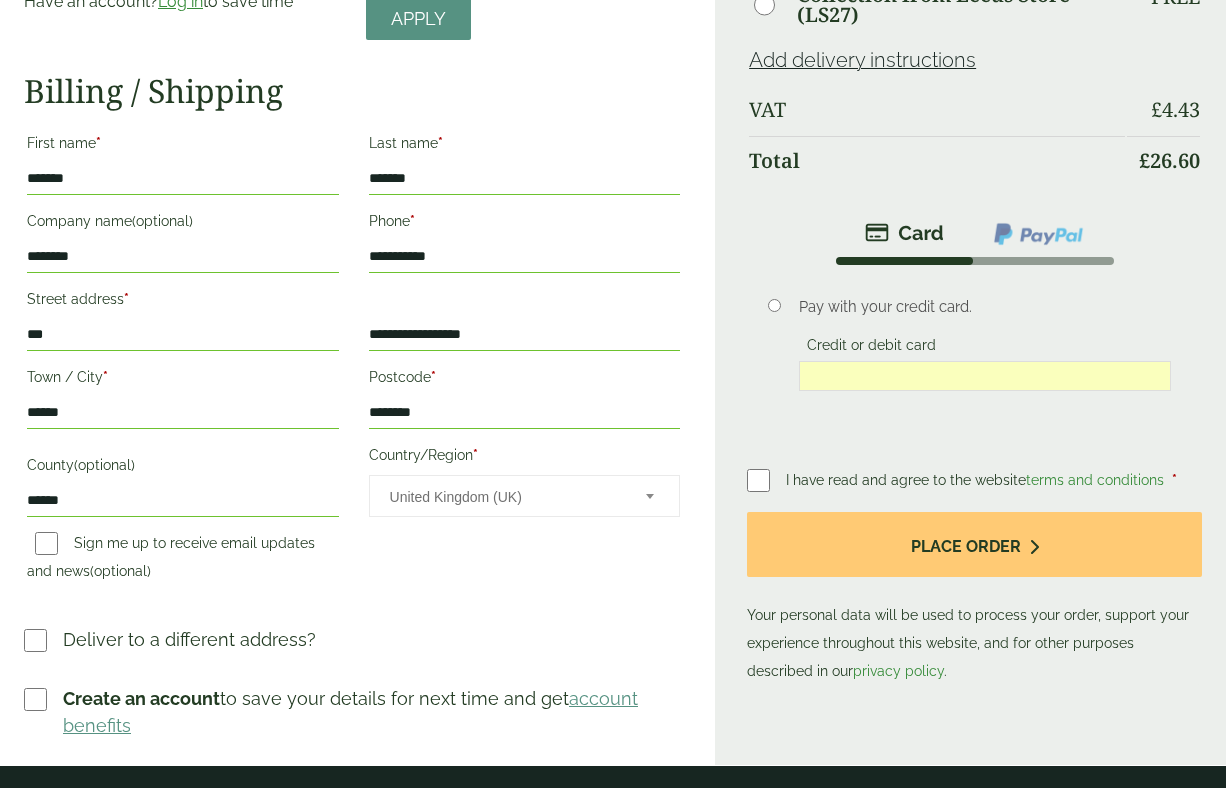 scroll, scrollTop: 481, scrollLeft: 0, axis: vertical 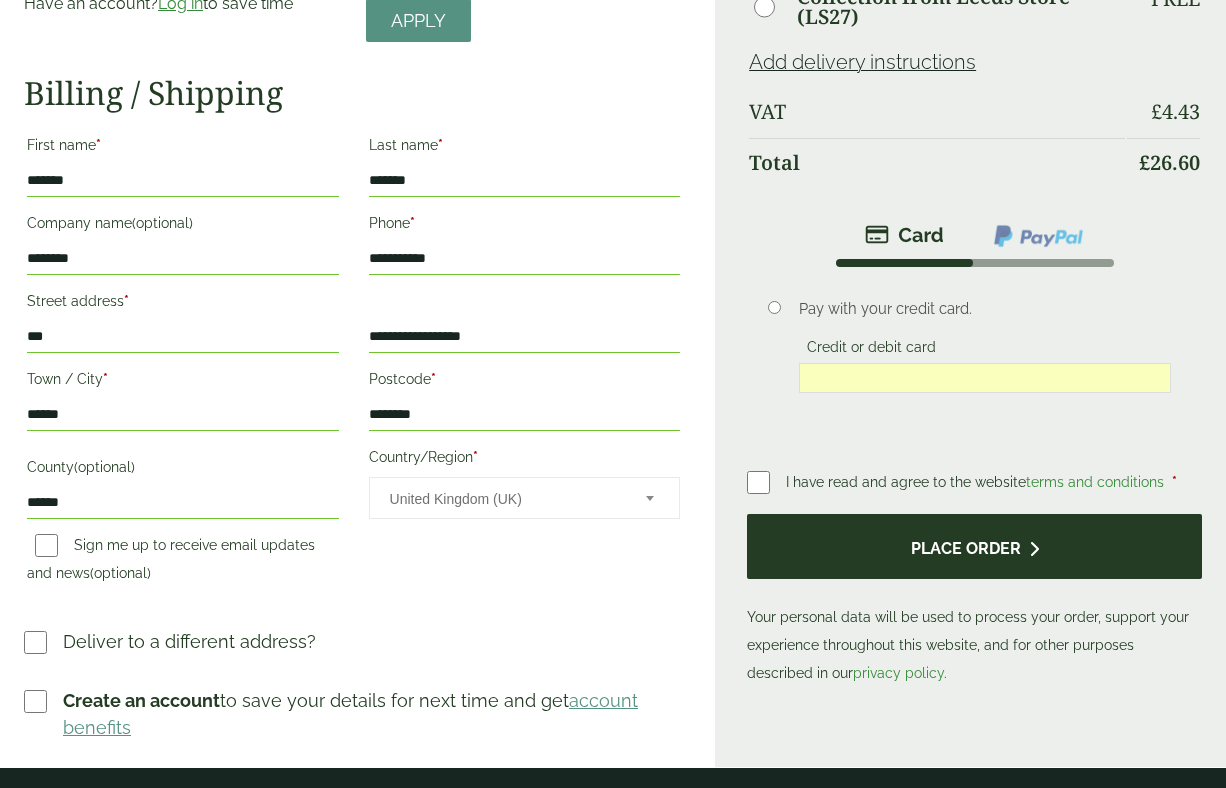 click on "Place order" at bounding box center [974, 546] 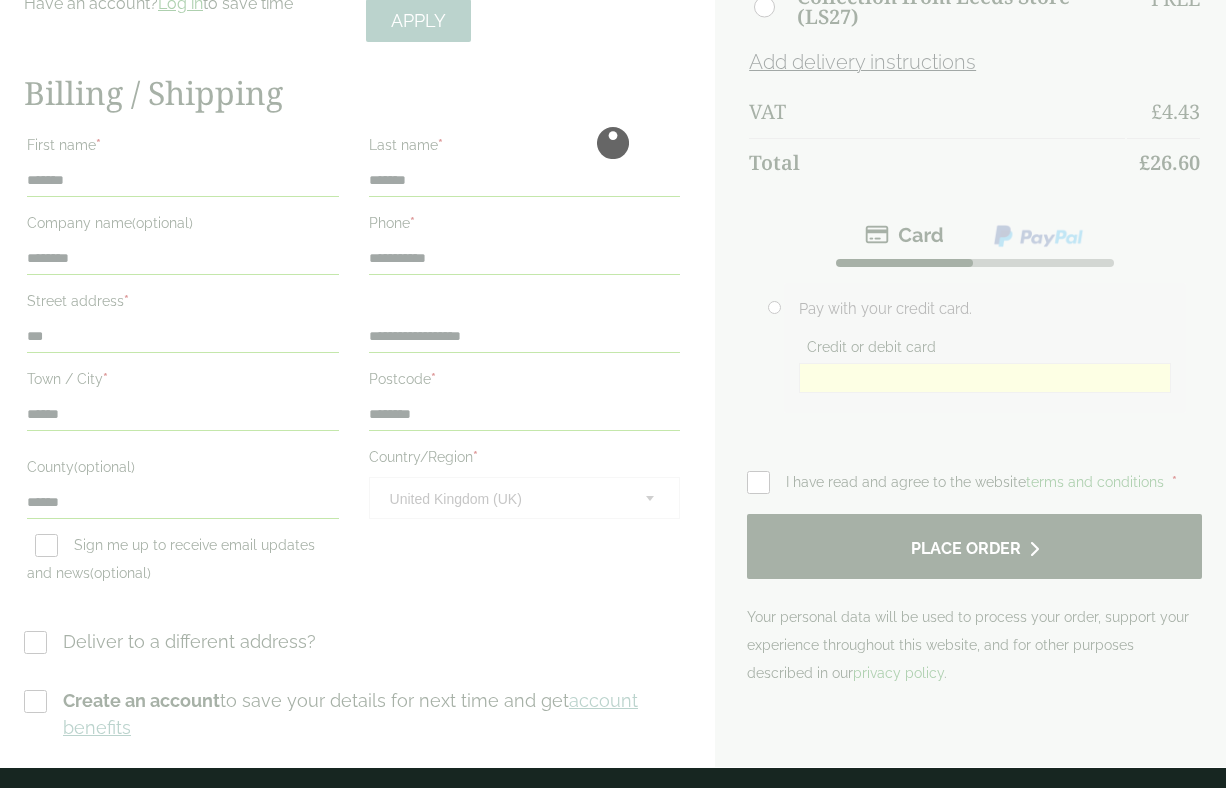 scroll, scrollTop: 0, scrollLeft: 0, axis: both 